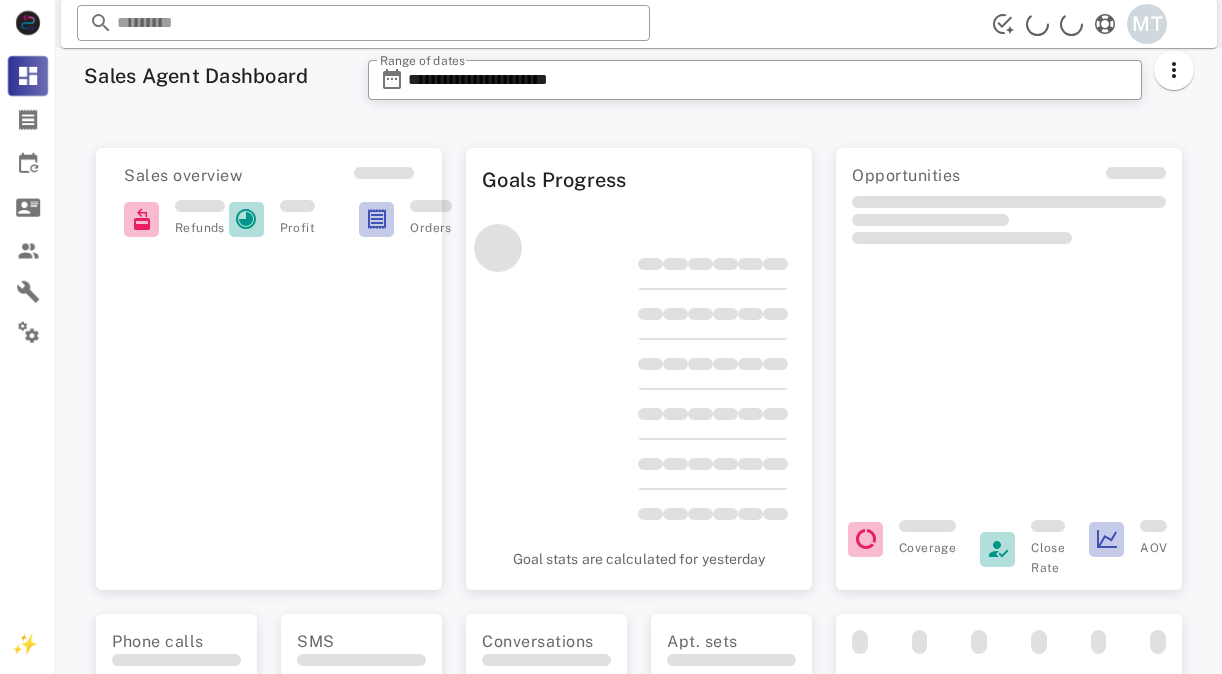 scroll, scrollTop: 0, scrollLeft: 0, axis: both 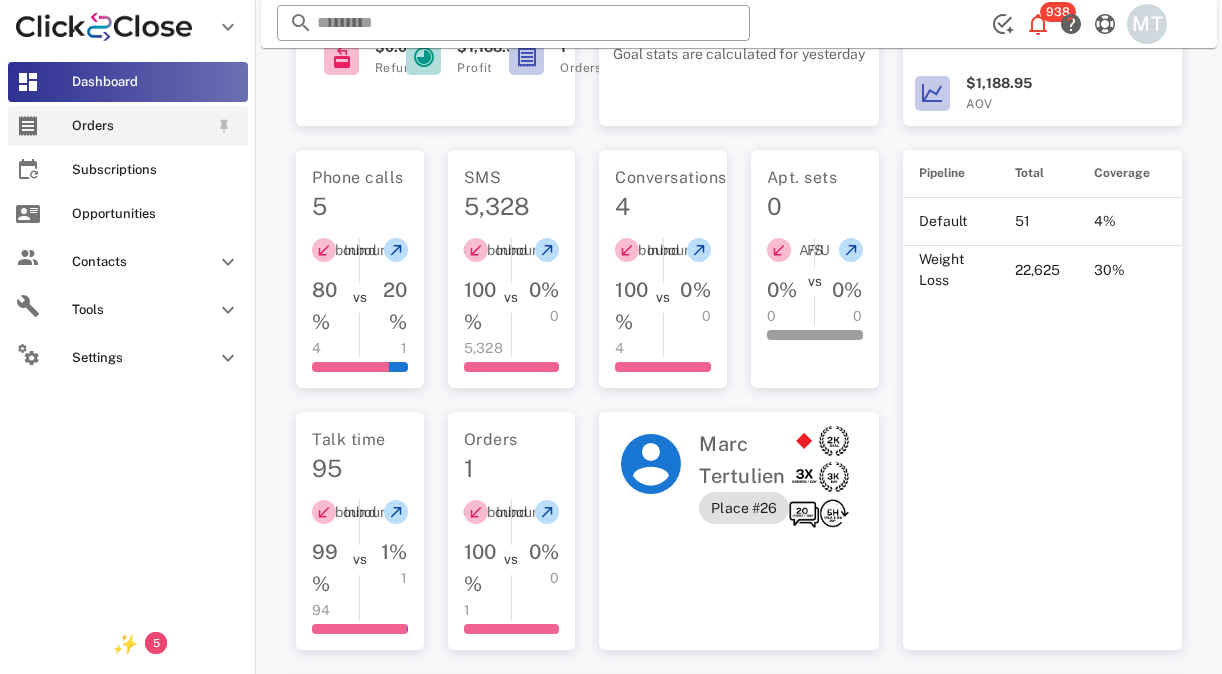 click on "Orders" at bounding box center [140, 126] 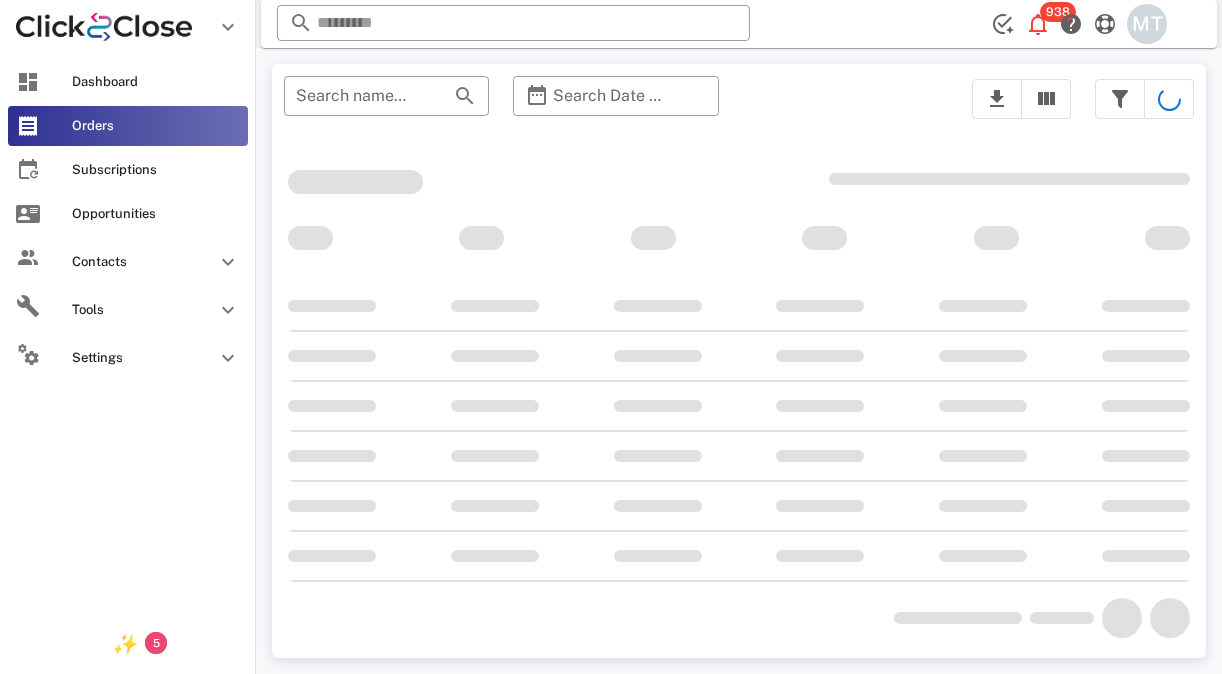 scroll, scrollTop: 0, scrollLeft: 0, axis: both 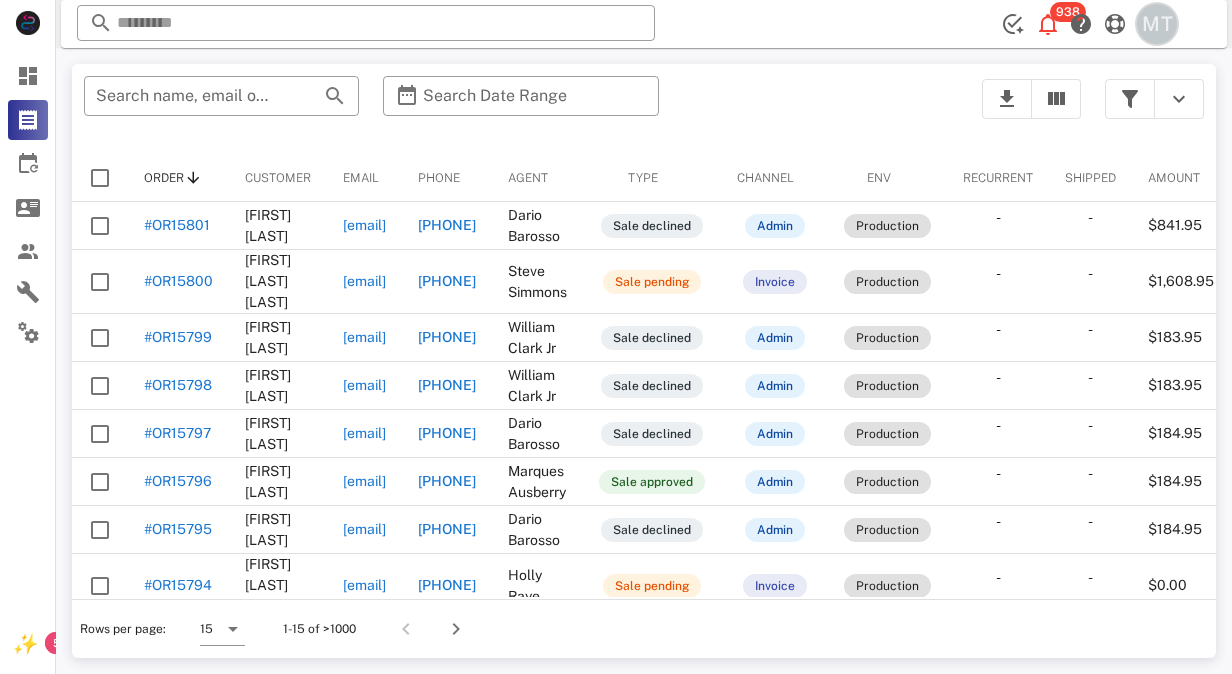 click on "MT" at bounding box center [1157, 24] 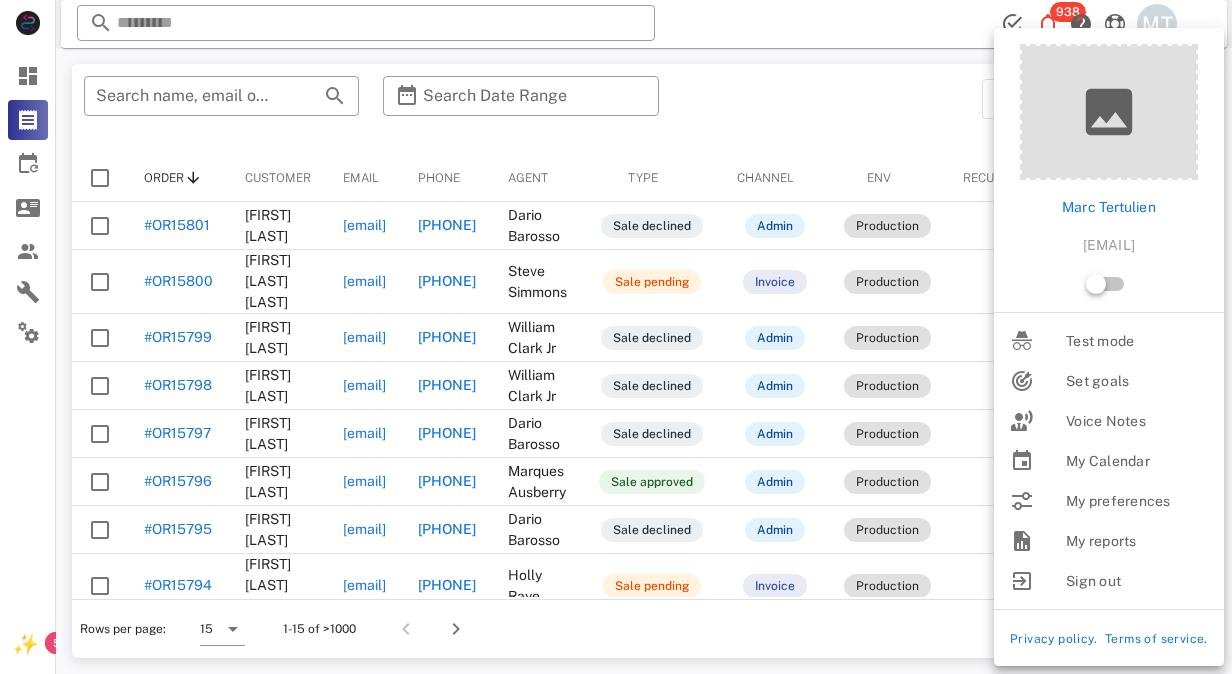 click on "​ Search name, email or phone ​ Search Date Range Order Customer Email Phone Agent Type Channel Env Recurrent Shipped Amount Created at  #OR15801  [FIRST] [LAST]  [EMAIL]   [PHONE]  [FIRST] [LAST]  Sale declined   Admin   Production  - -  $841.95  [DATE] [TIME]  #OR15800  [FIRST] [LAST]  [EMAIL]   [PHONE]  [FIRST] [LAST]  Sale pending   Invoice   Production  - -  $1,608.95  [DATE] [TIME]  #OR15799  [FIRST] [LAST]  [EMAIL]   [PHONE]  [FIRST] [LAST]  Sale declined   Admin   Production  - -  $183.95  [DATE] [TIME]  #OR15798  [FIRST] [LAST]  [EMAIL]   [PHONE]  [FIRST] [LAST]  Sale declined   Admin   Production  - -  $183.95  [DATE] [TIME]  #OR15797  [FIRST] [LAST]  [EMAIL]   [PHONE]  [FIRST] [LAST]  Sale declined   Admin   Production  - -  $184.95  [DATE] [TIME]  #OR15796  [FIRST] [LAST]  [EMAIL]   [PHONE]  [FIRST] [LAST]  Sale approved   Admin   Production  - -  $184.95  [DATE] [TIME]" at bounding box center (644, 361) 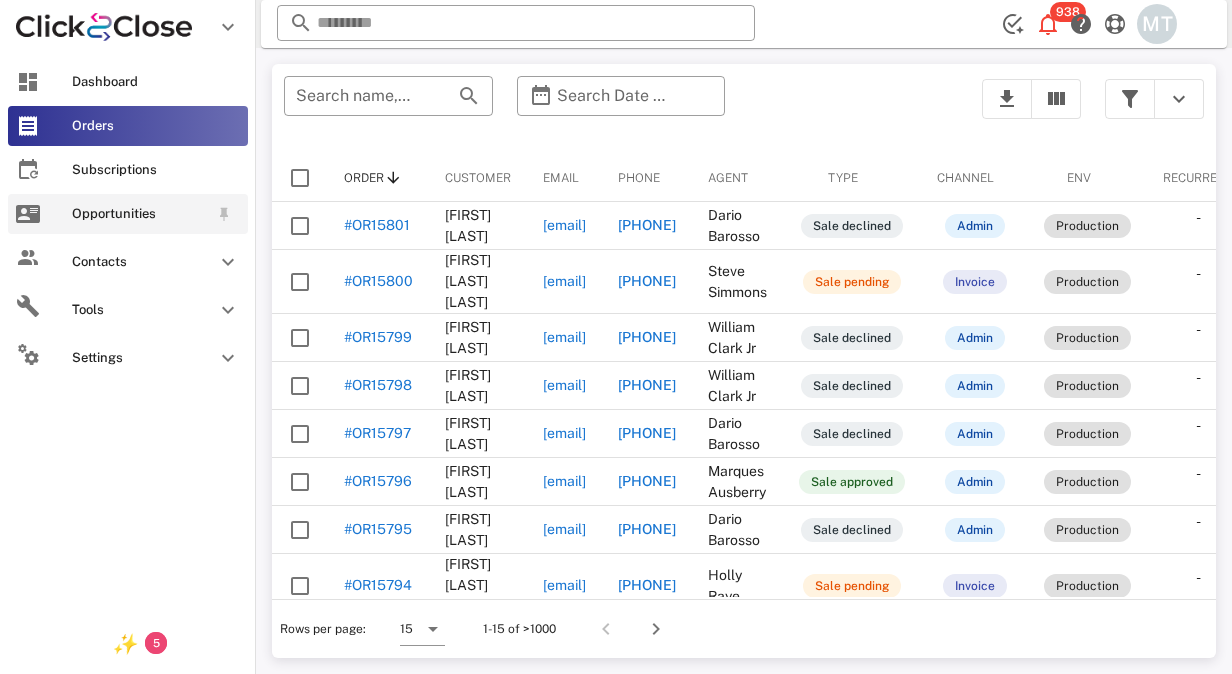 click on "Opportunities" at bounding box center [140, 214] 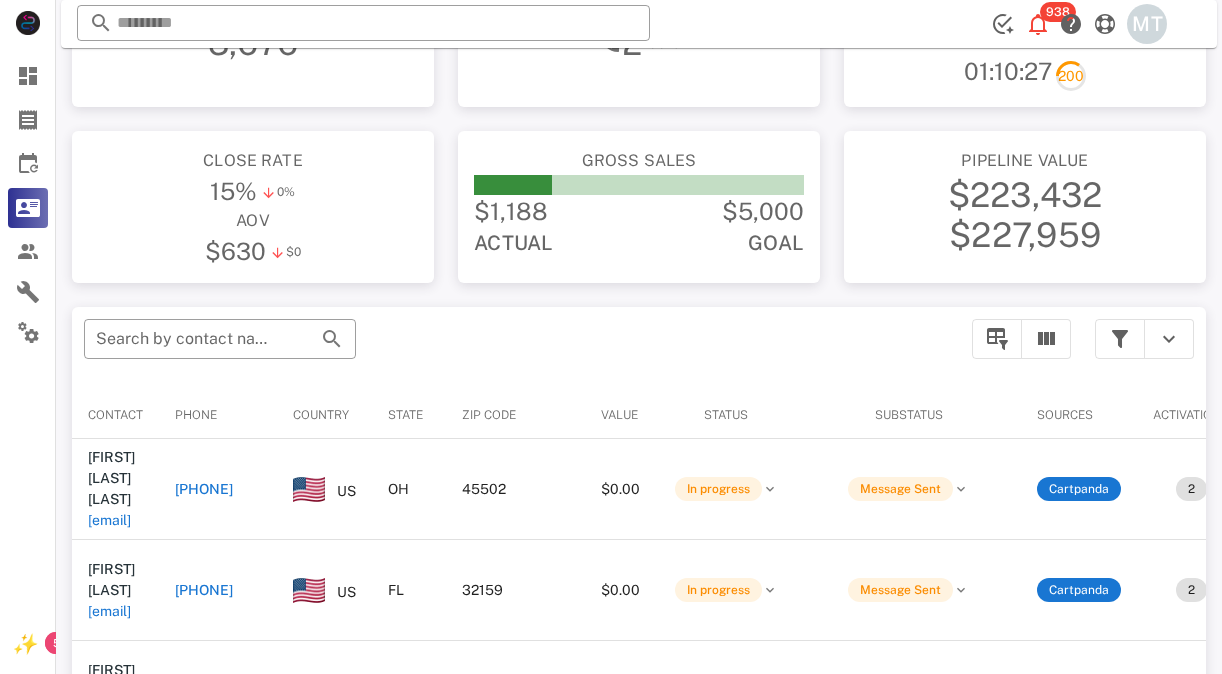 scroll, scrollTop: 380, scrollLeft: 0, axis: vertical 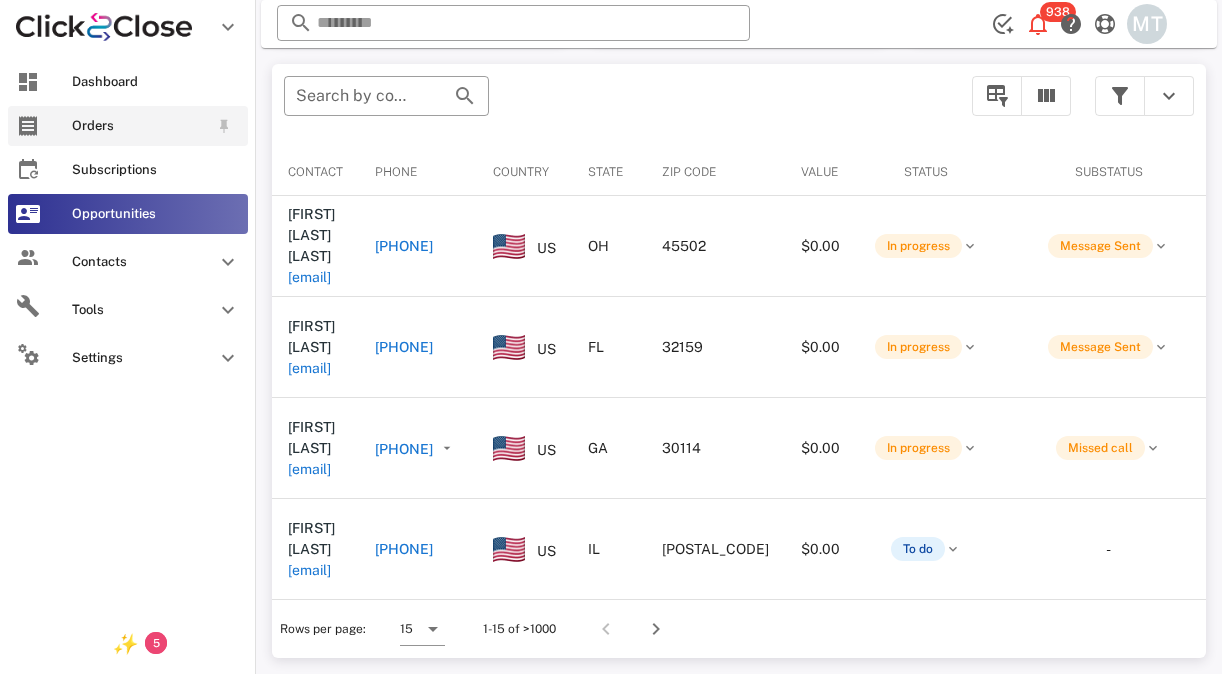 click on "Orders" at bounding box center (140, 126) 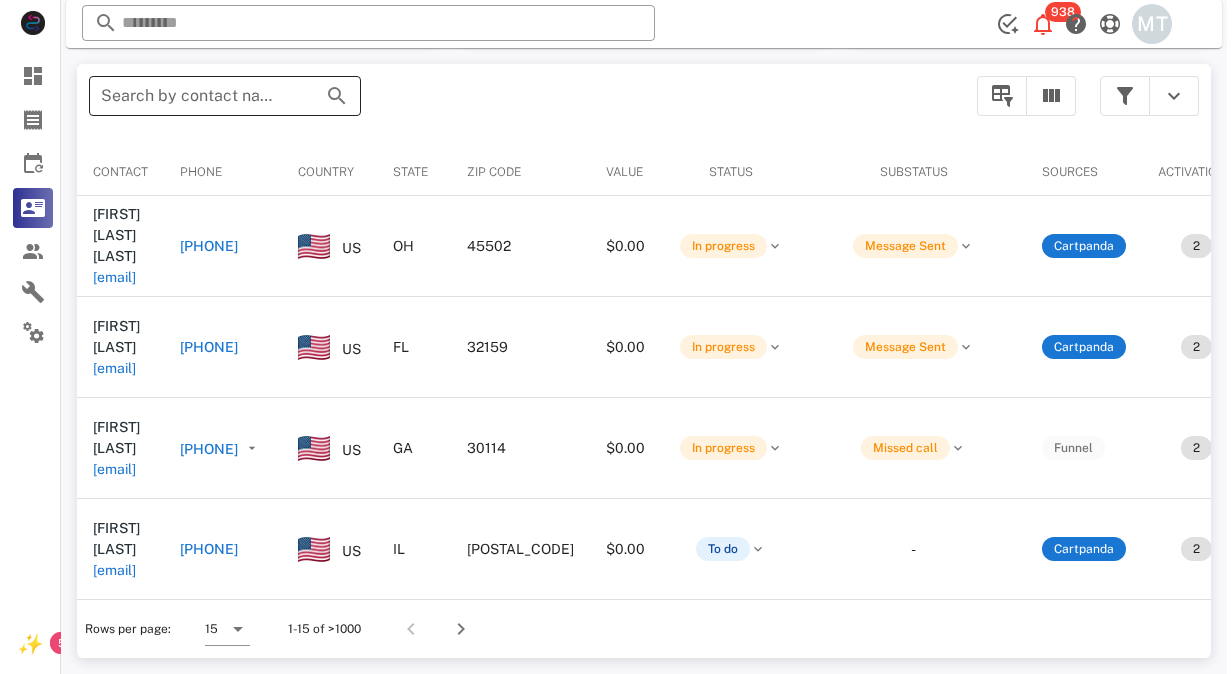 scroll, scrollTop: 0, scrollLeft: 0, axis: both 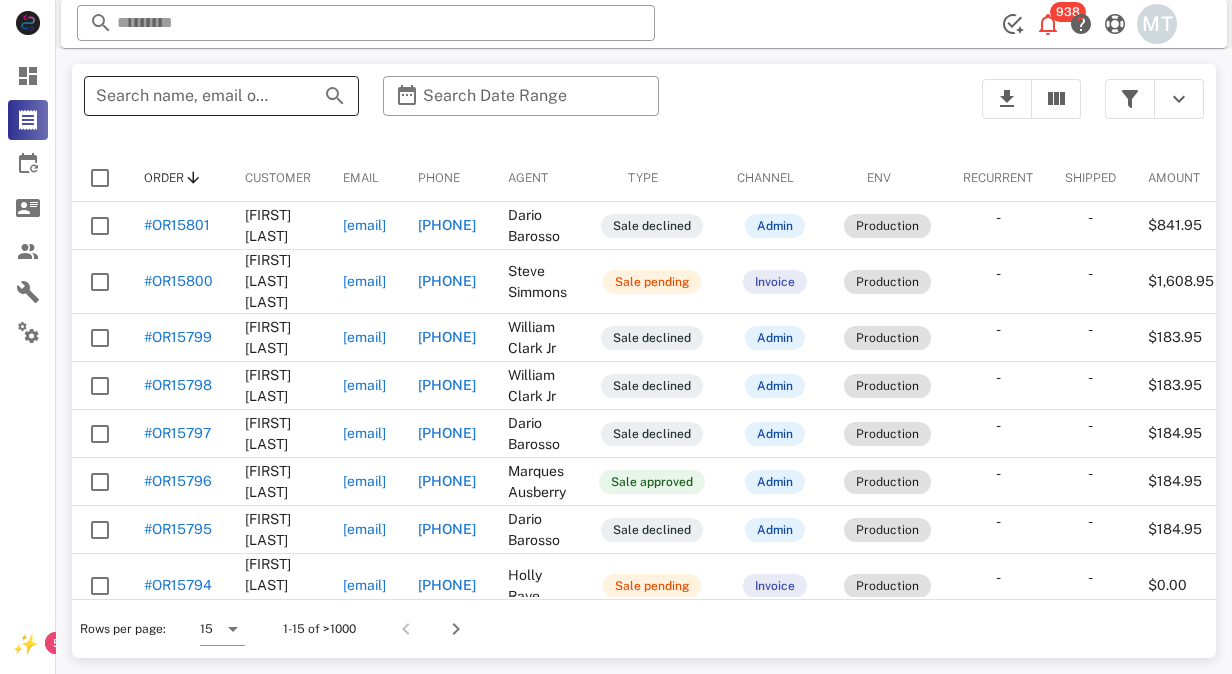 click on "Search name, email or phone" at bounding box center [193, 96] 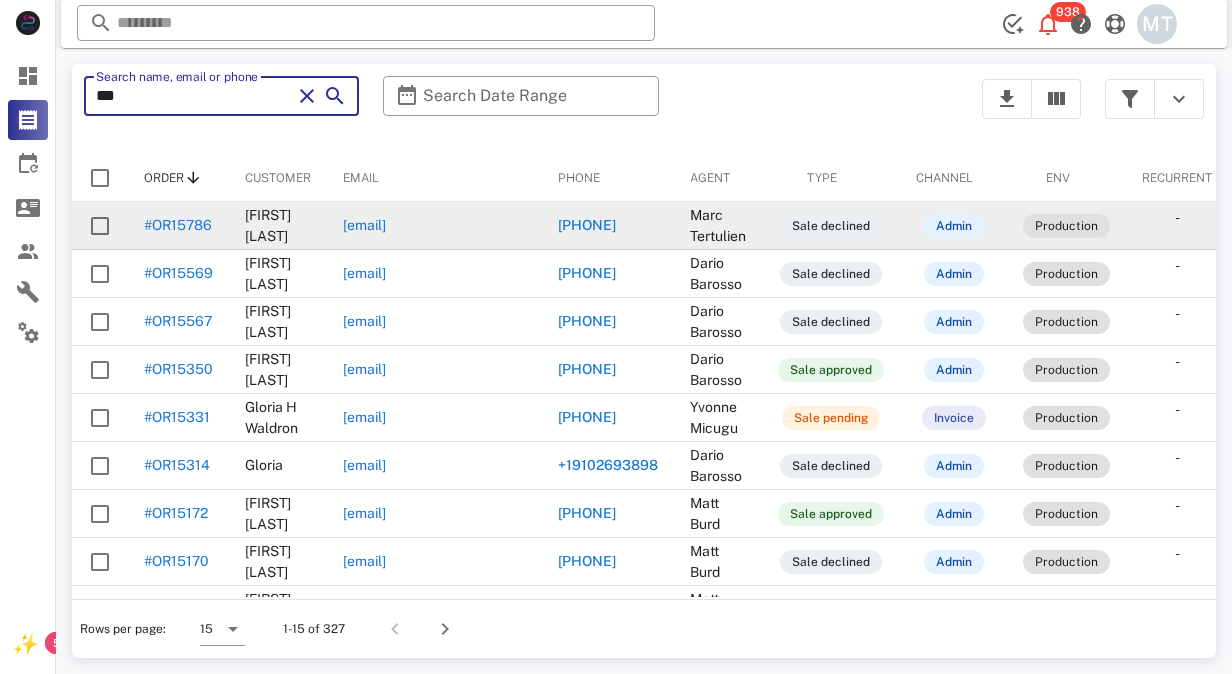 type on "***" 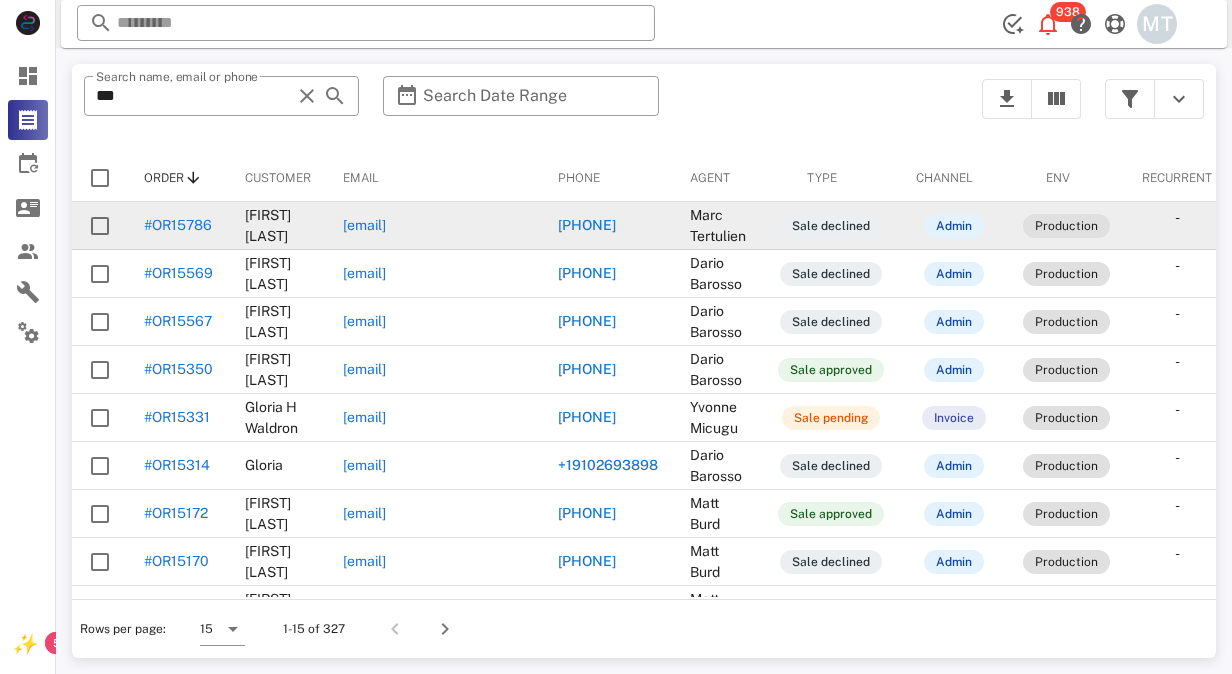 click on "#OR15786" at bounding box center [178, 225] 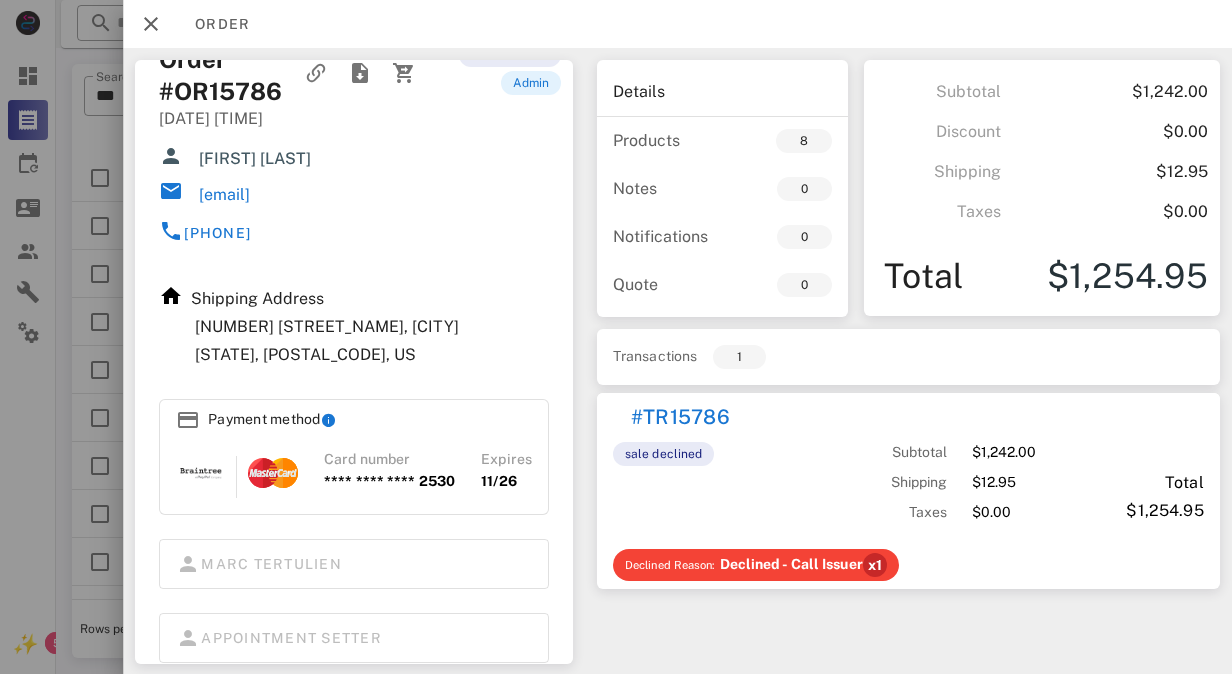 scroll, scrollTop: 0, scrollLeft: 0, axis: both 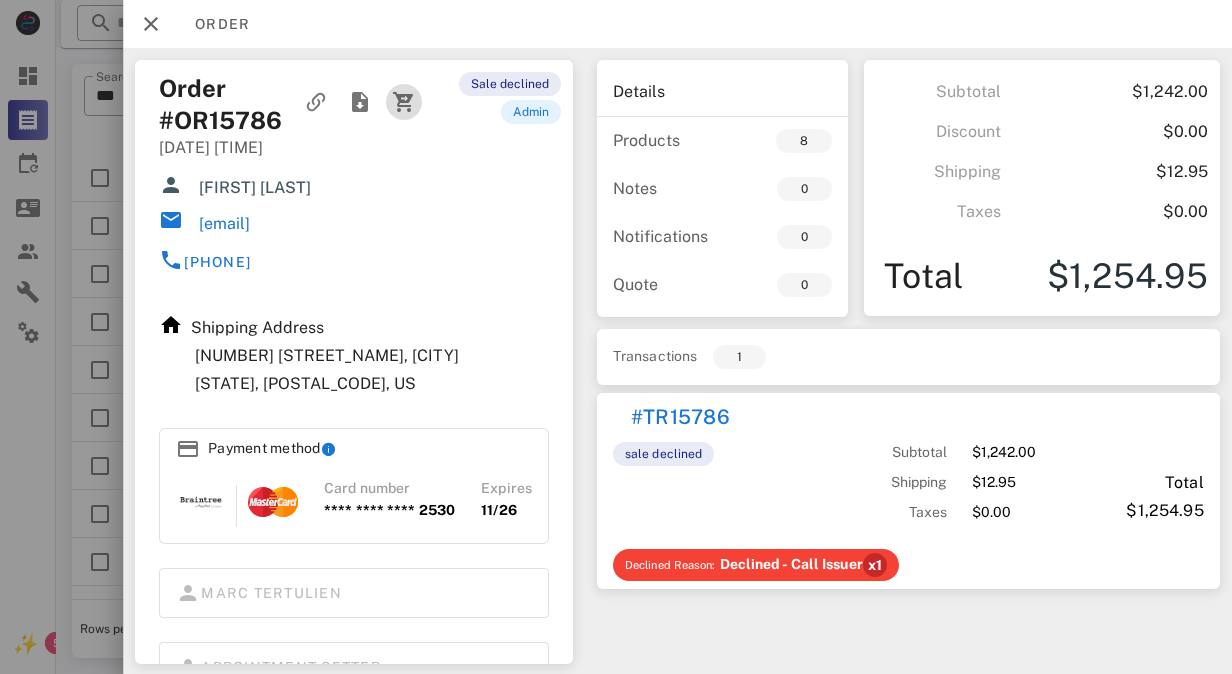 click at bounding box center (404, 102) 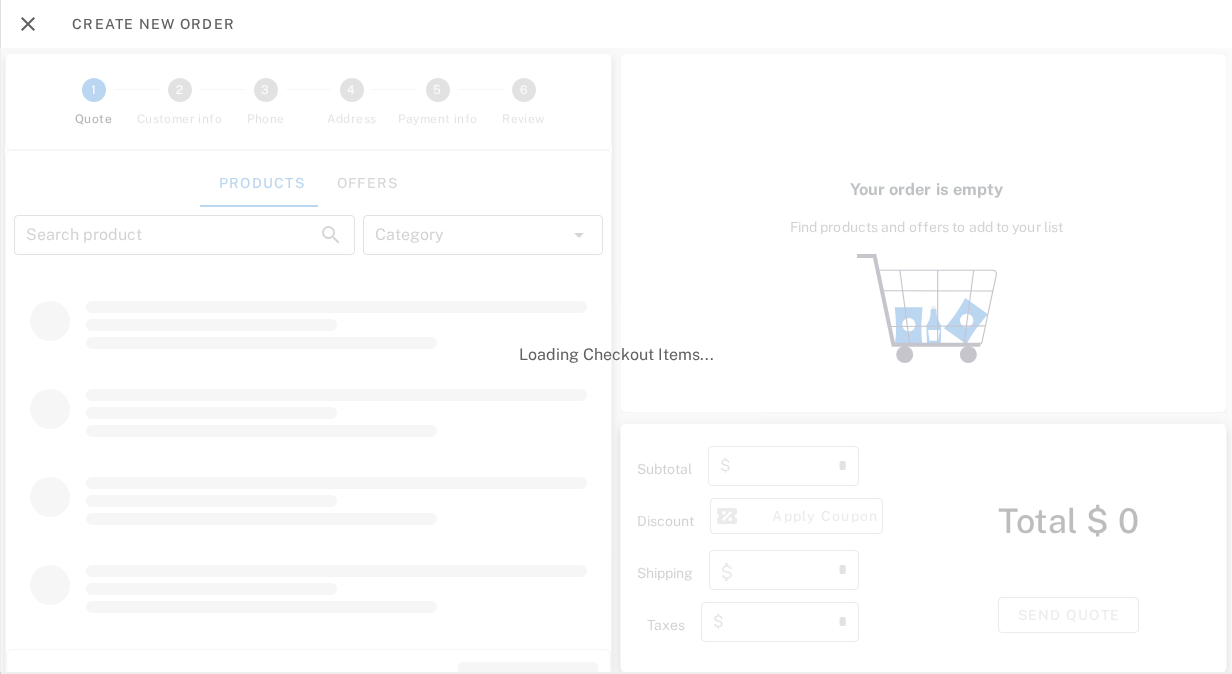 type on "**********" 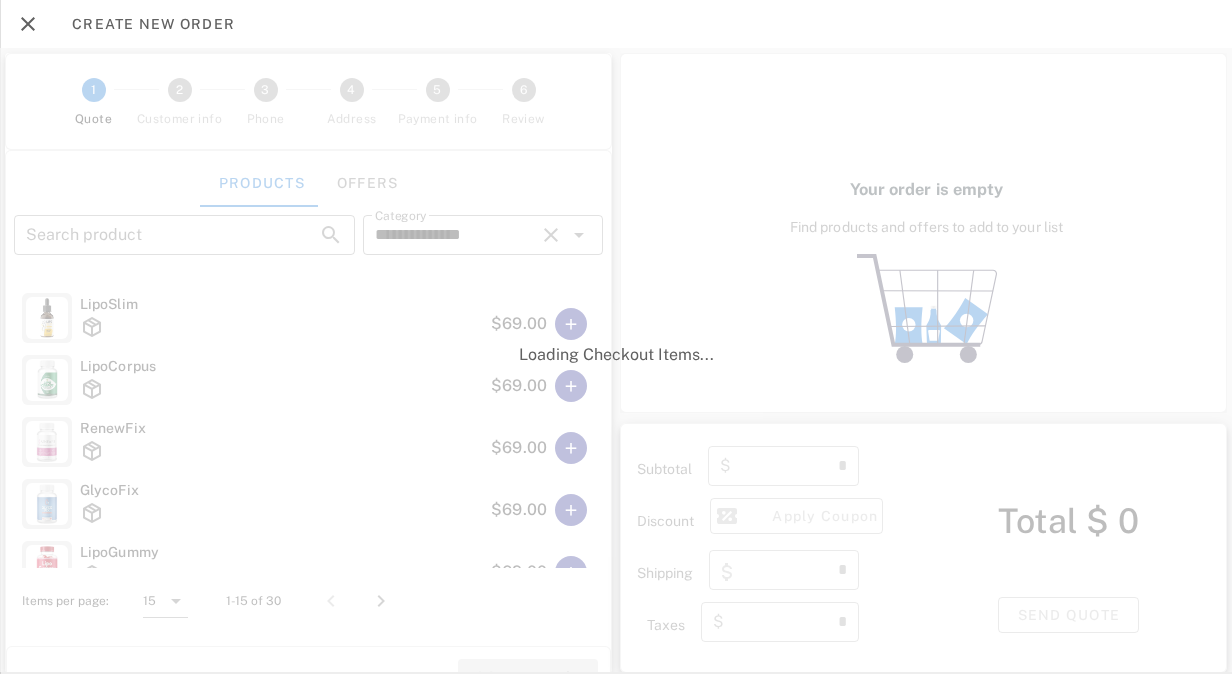 type on "*****" 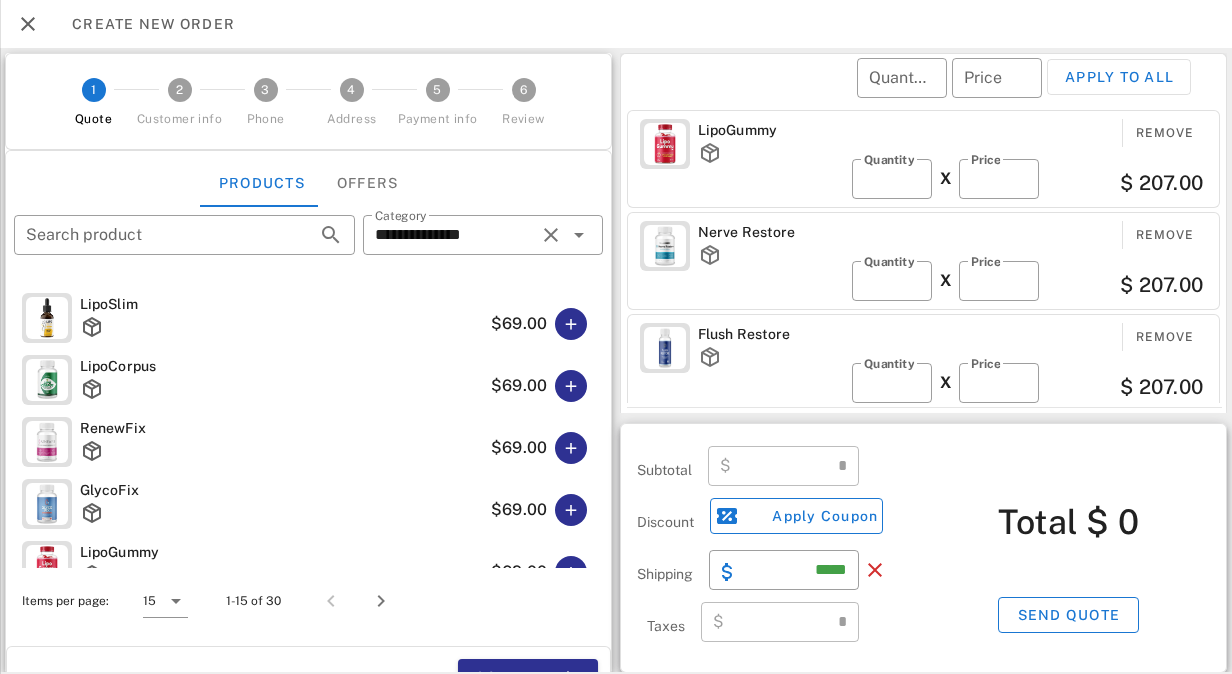 type on "*******" 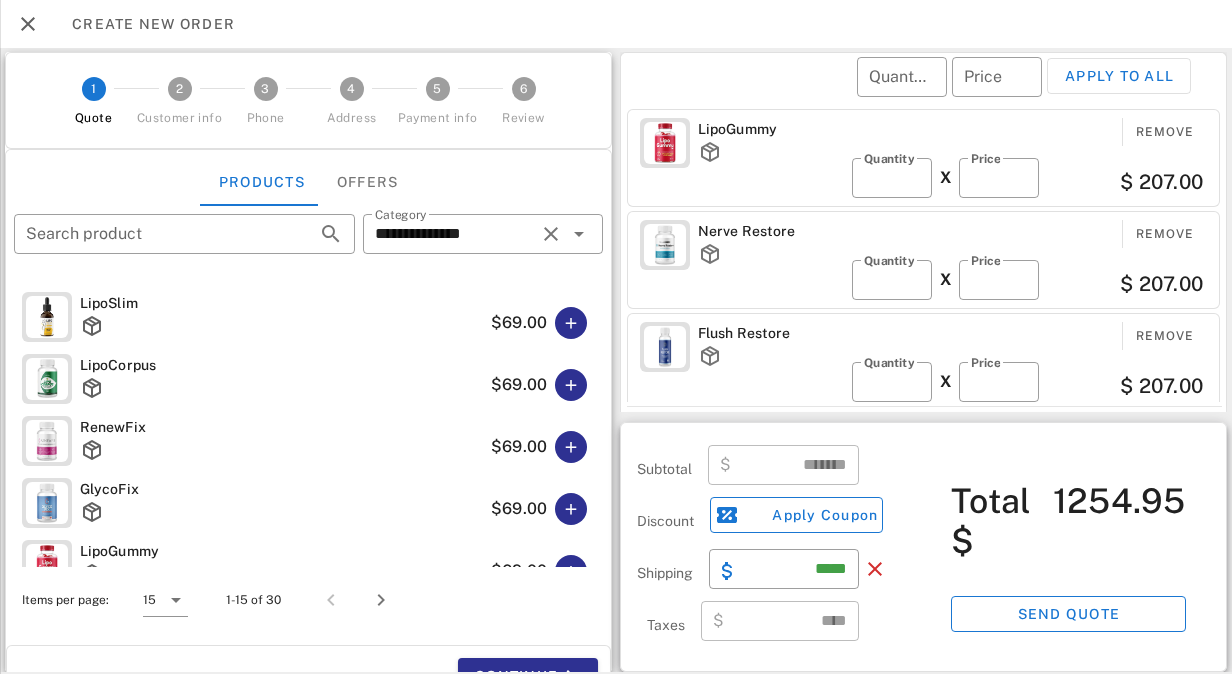 scroll, scrollTop: 5, scrollLeft: 0, axis: vertical 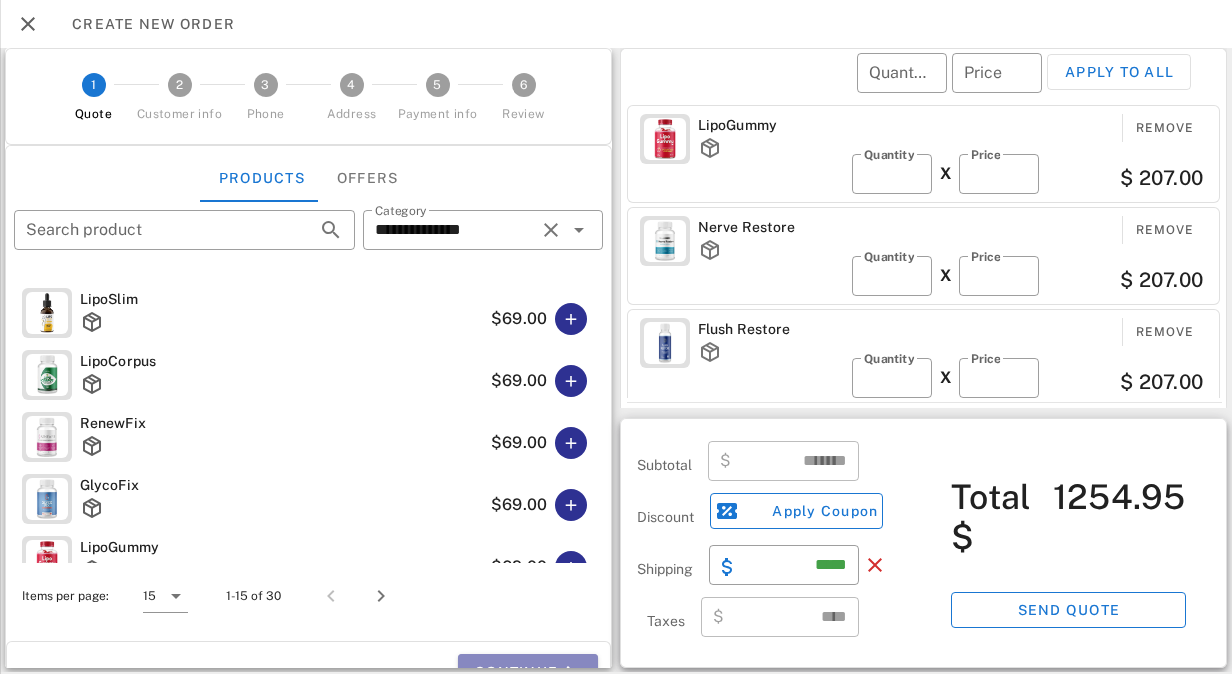 click at bounding box center [570, 672] 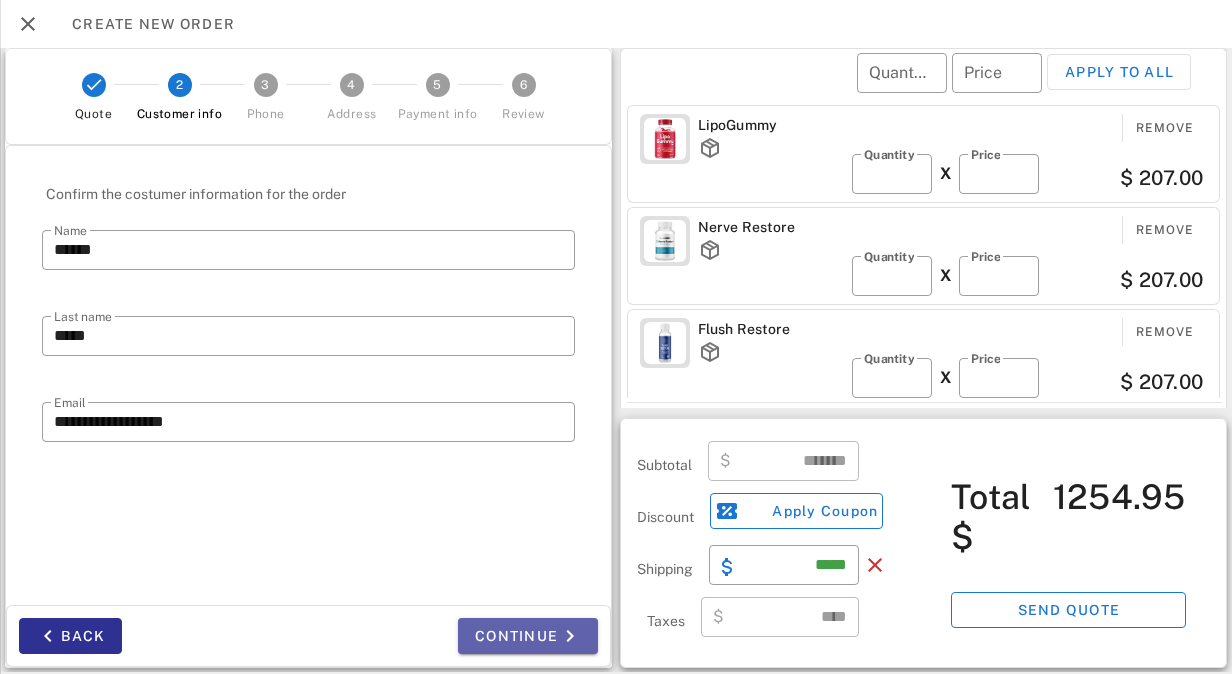 click on "Continue" at bounding box center [528, 636] 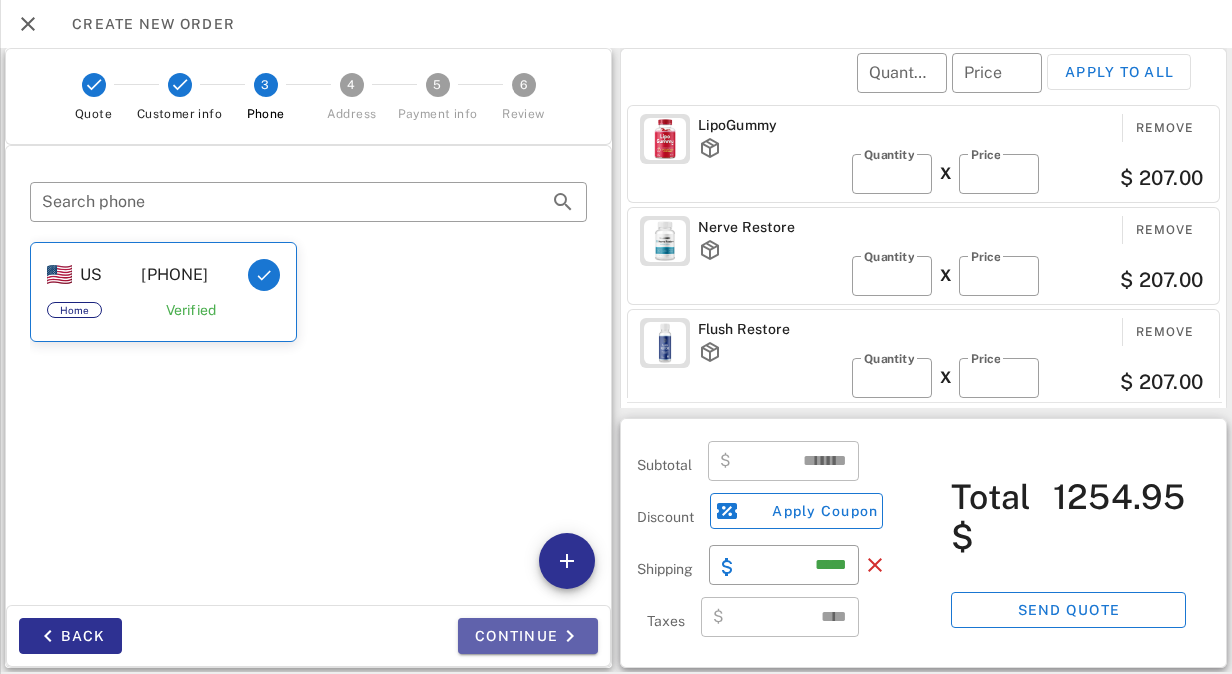 click at bounding box center [570, 636] 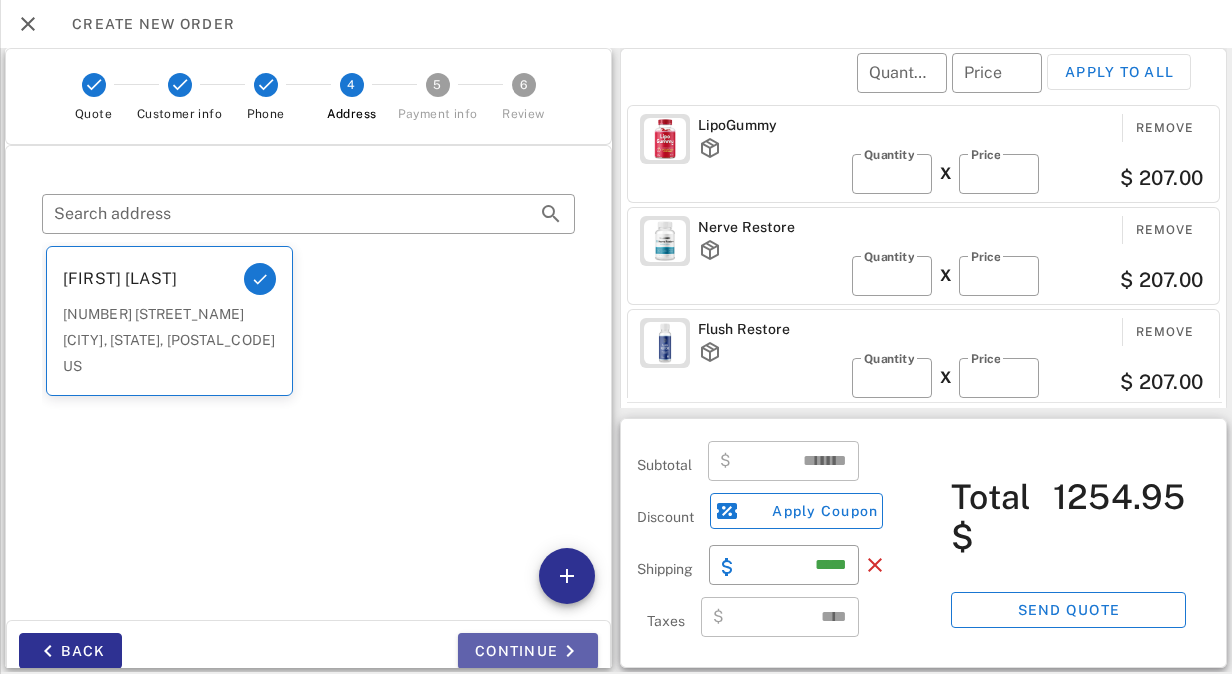 click on "Continue" at bounding box center (528, 651) 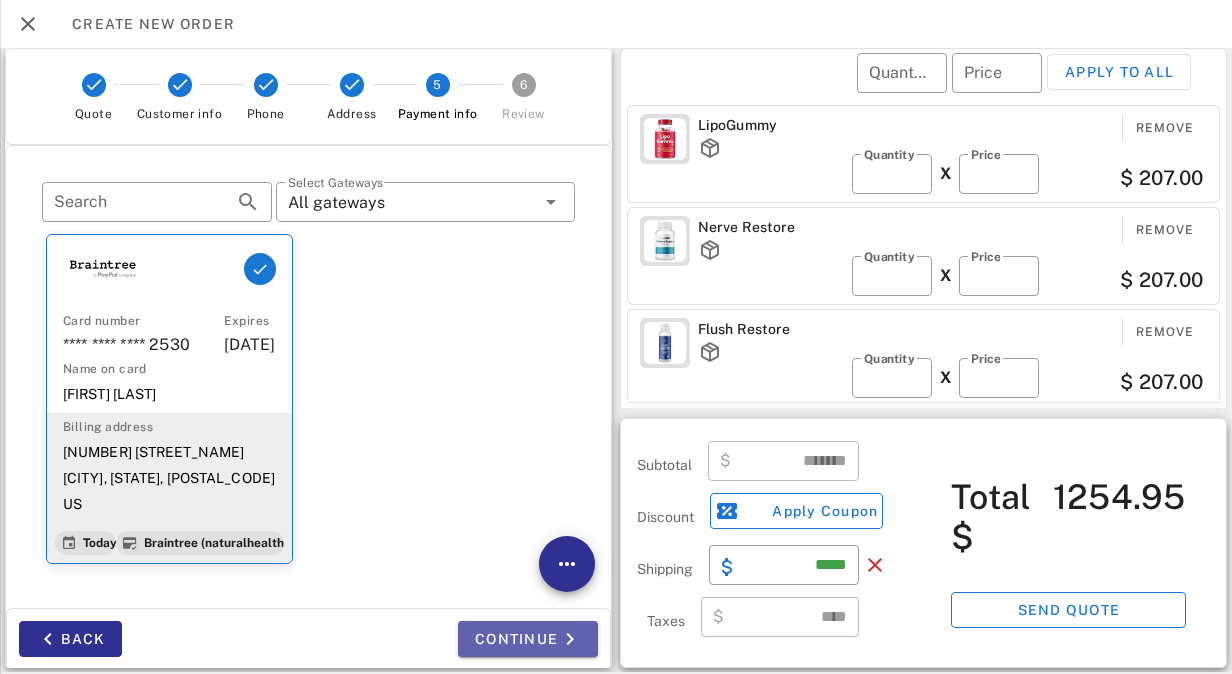 click on "Continue" at bounding box center [528, 639] 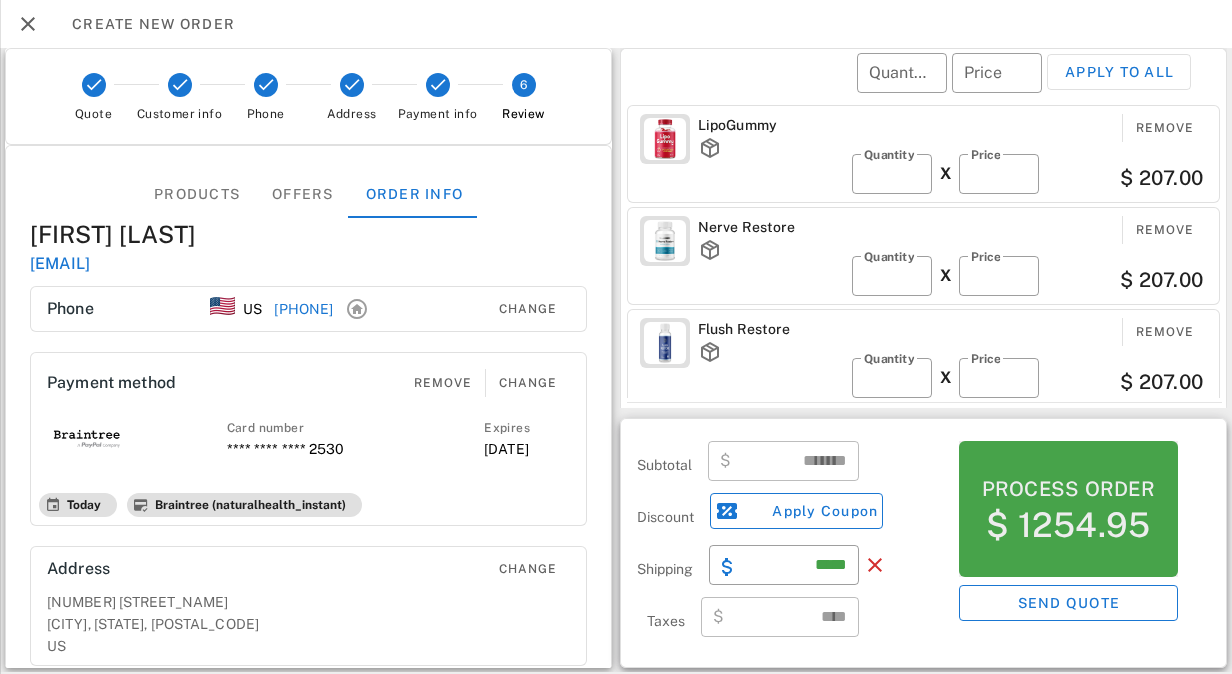 click on "Process order" at bounding box center [1068, 489] 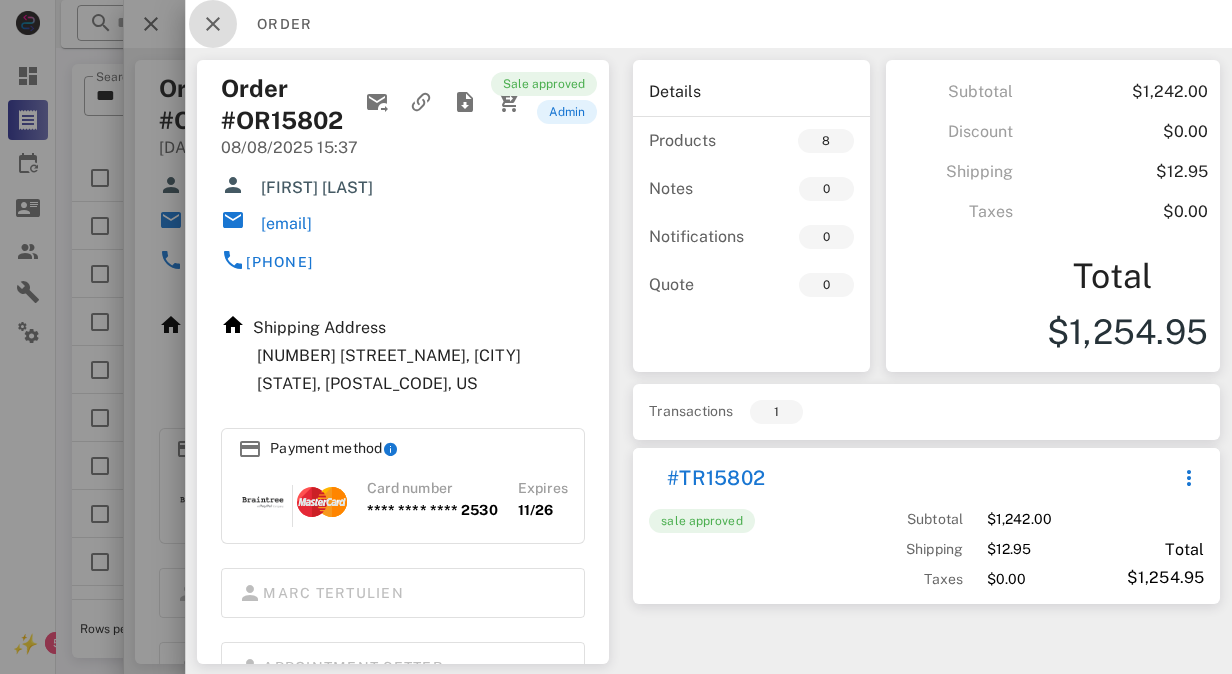 click at bounding box center [213, 24] 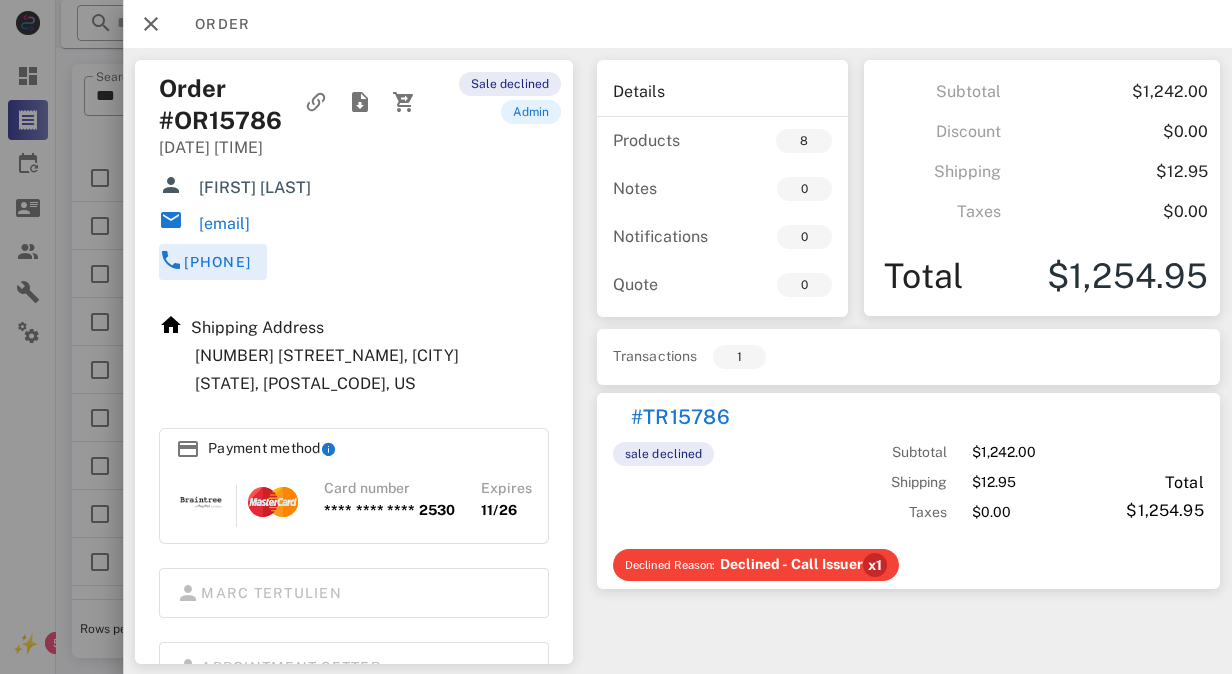 click on "[PHONE]" at bounding box center (217, 262) 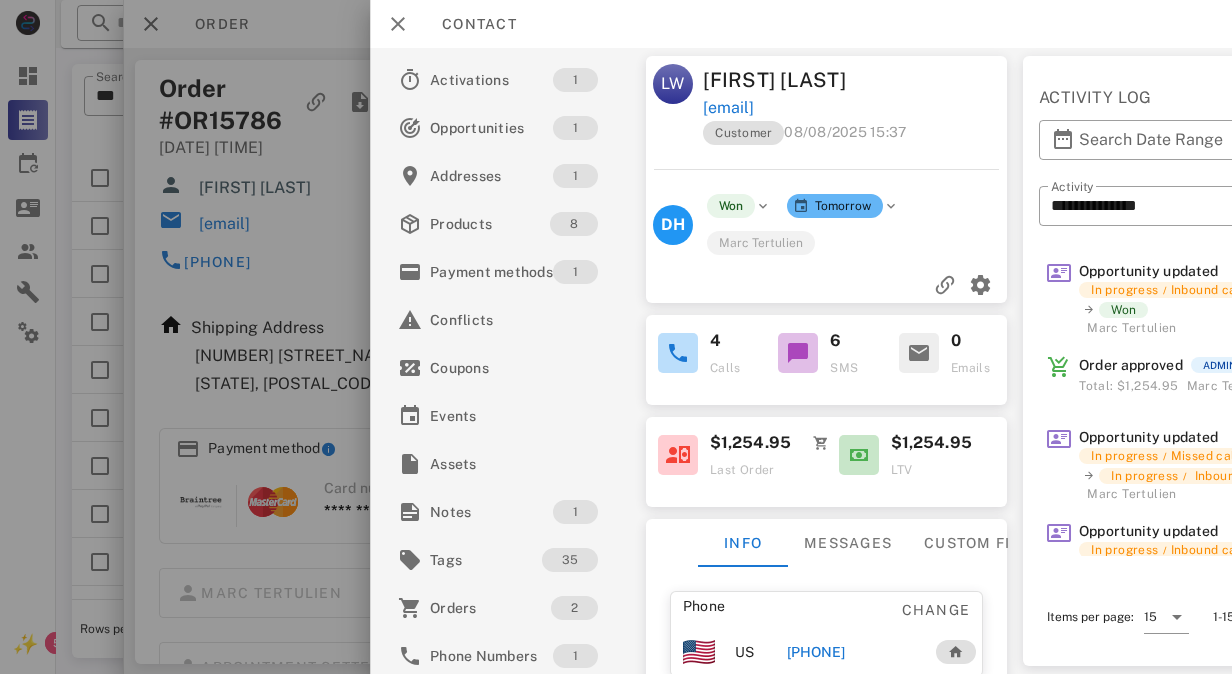 click on "[PHONE]" at bounding box center (815, 652) 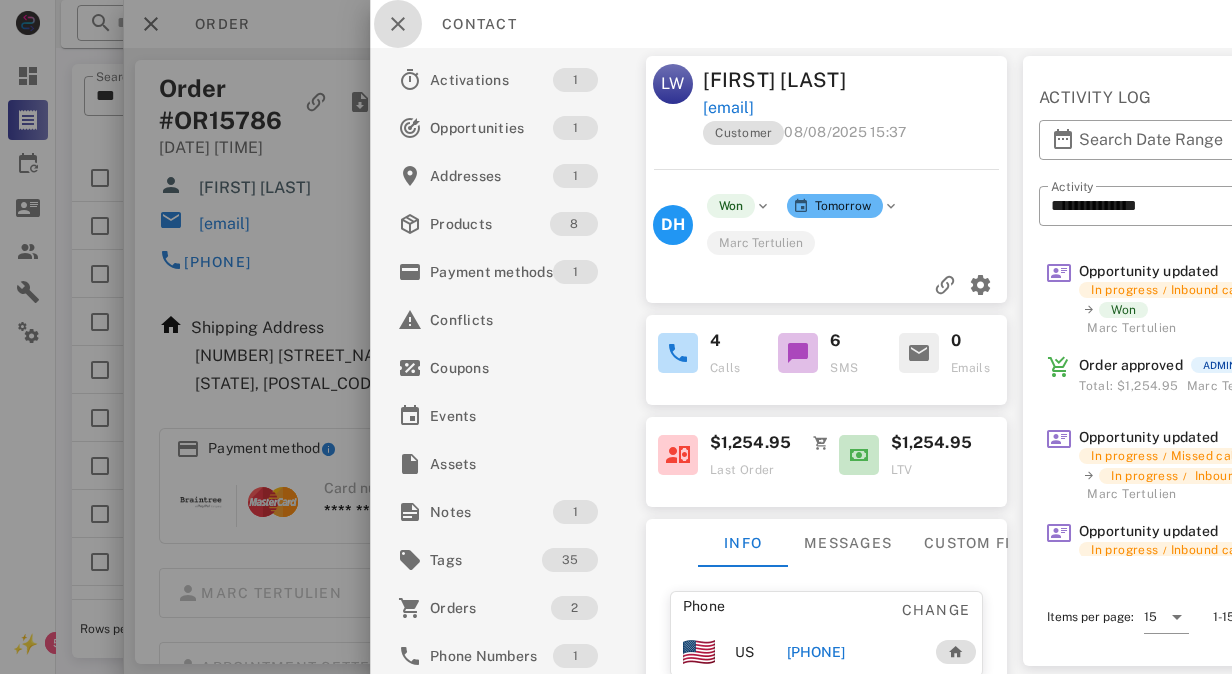 click at bounding box center (398, 24) 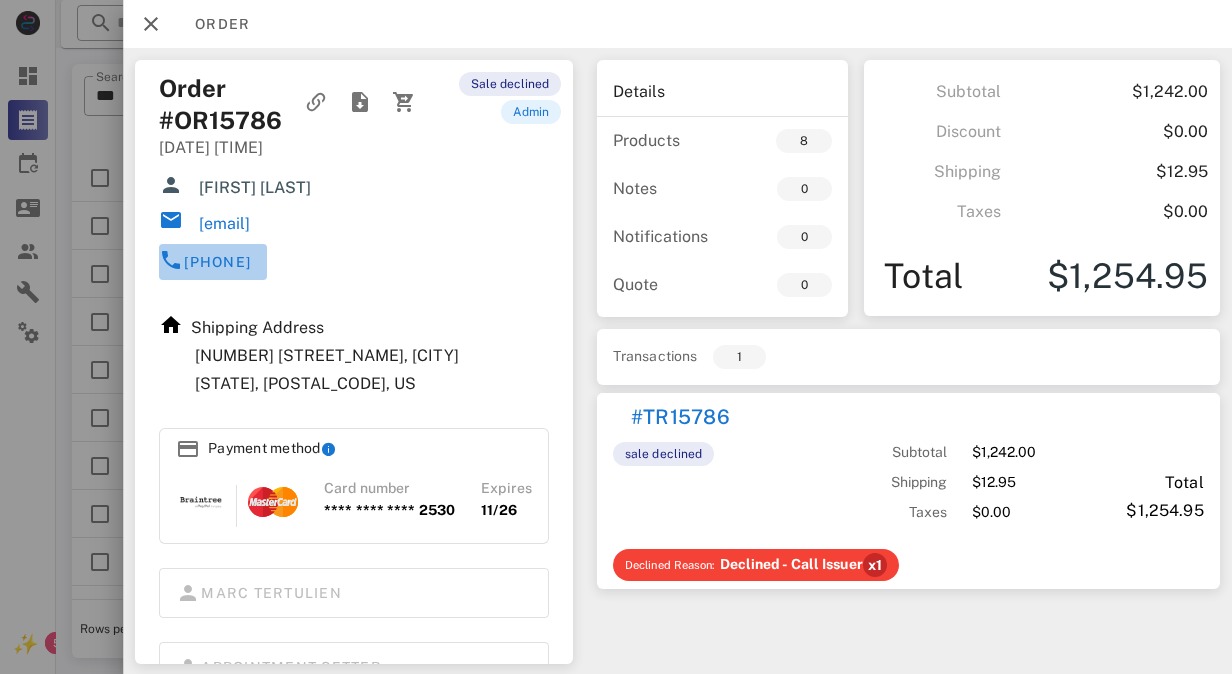 click on "[PHONE]" at bounding box center (217, 262) 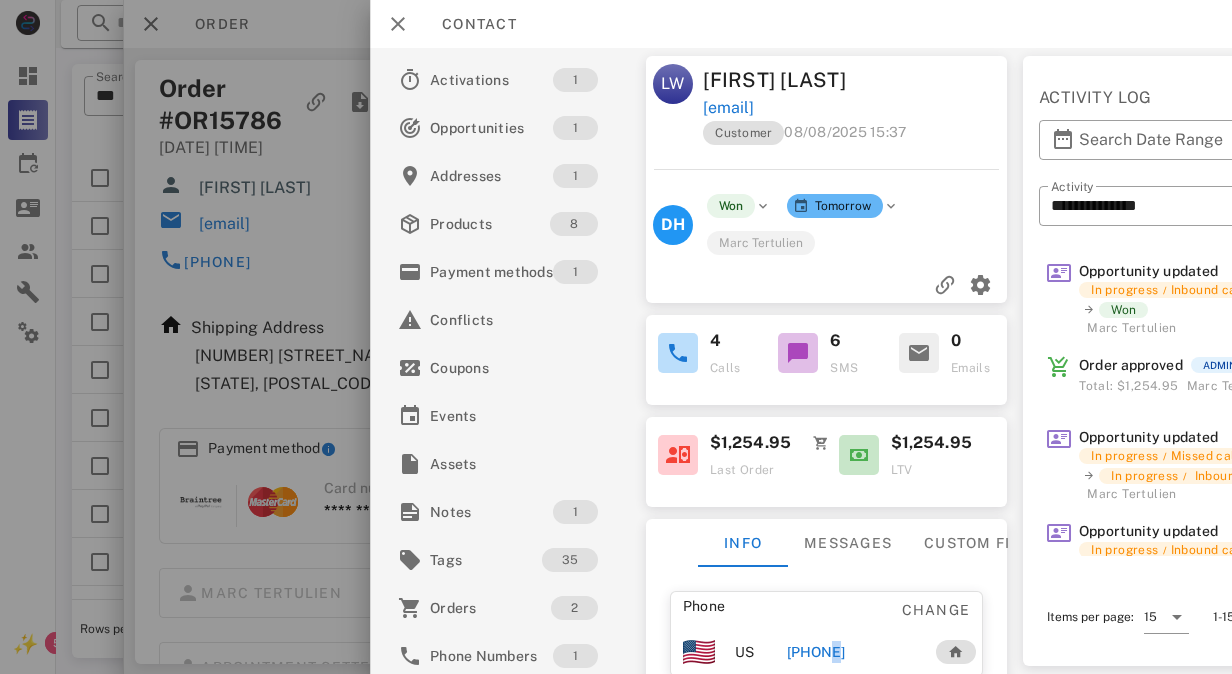 click on "Phone   Change   US   [PHONE]   Payment method   Change   Card number   **** **** **** 2530   Expires  11/26  Address   Change   [NUMBER] [STREET_NAME] .
[CITY], [STATE], [POSTAL_CODE].
US" at bounding box center [826, 784] 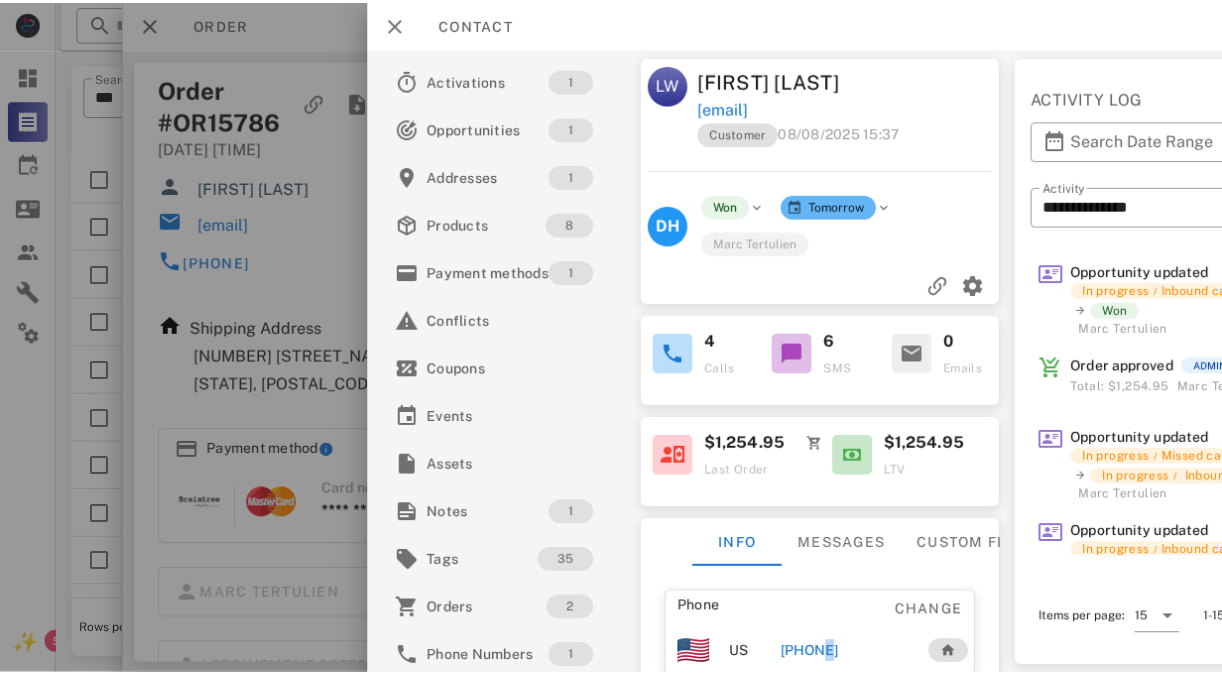 scroll, scrollTop: 26, scrollLeft: 0, axis: vertical 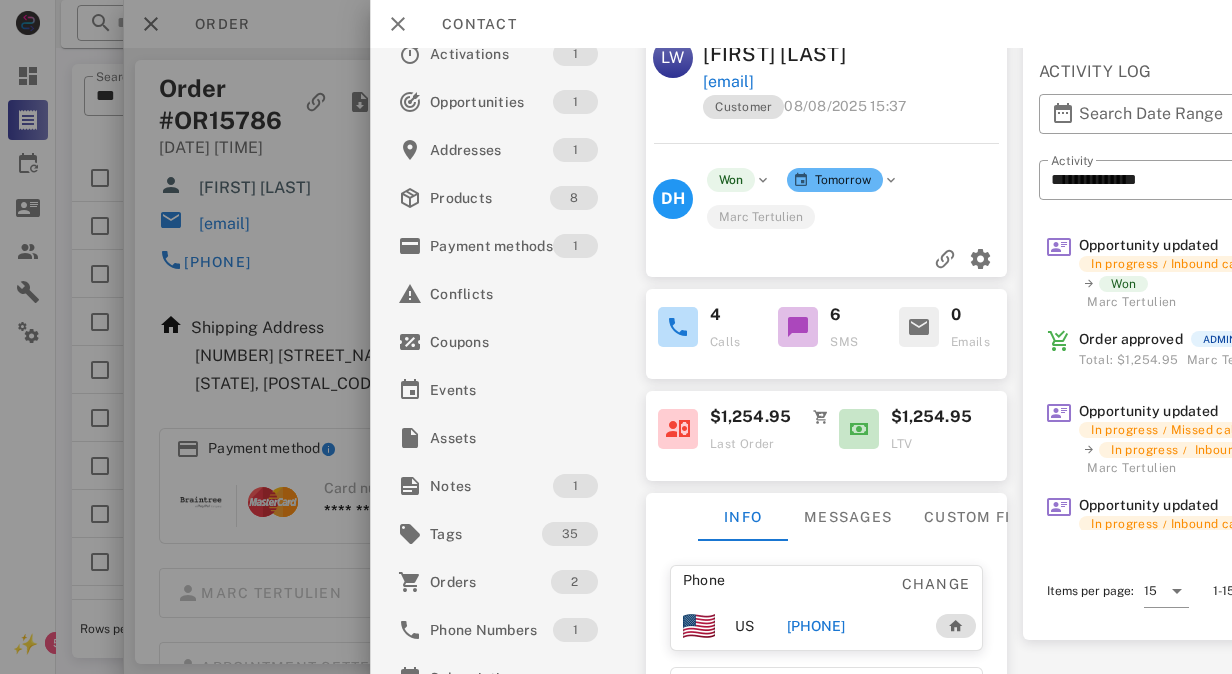 click on "[PHONE]" at bounding box center (852, 626) 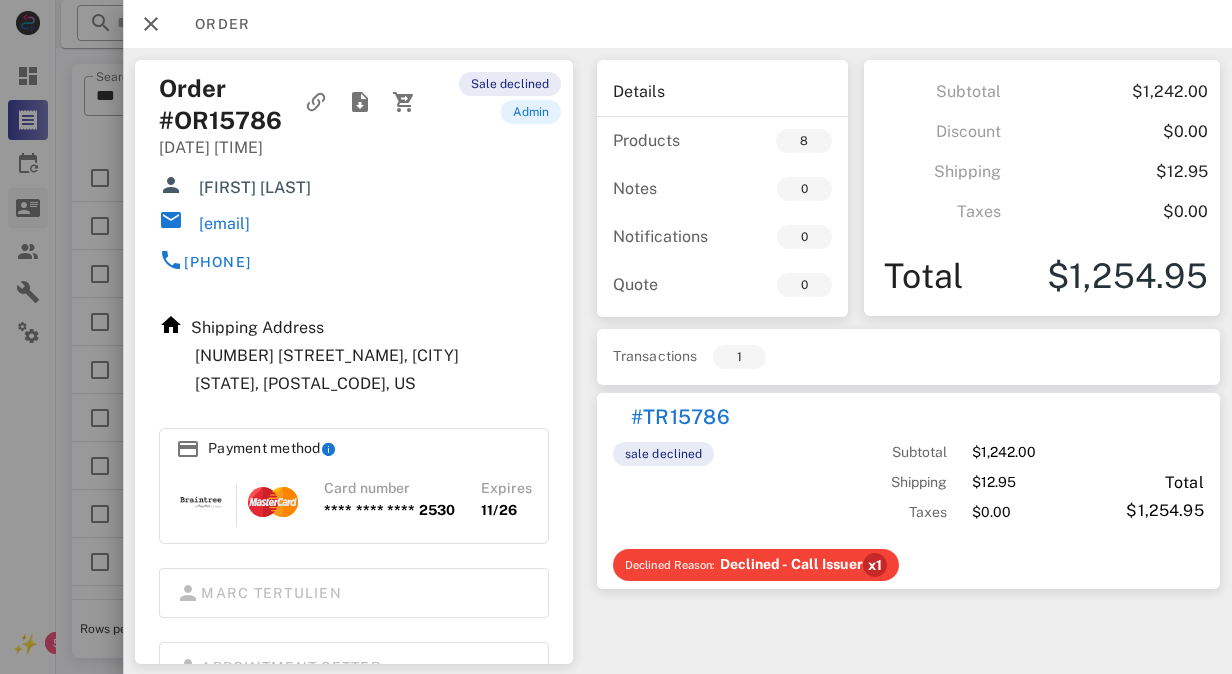 click at bounding box center [616, 337] 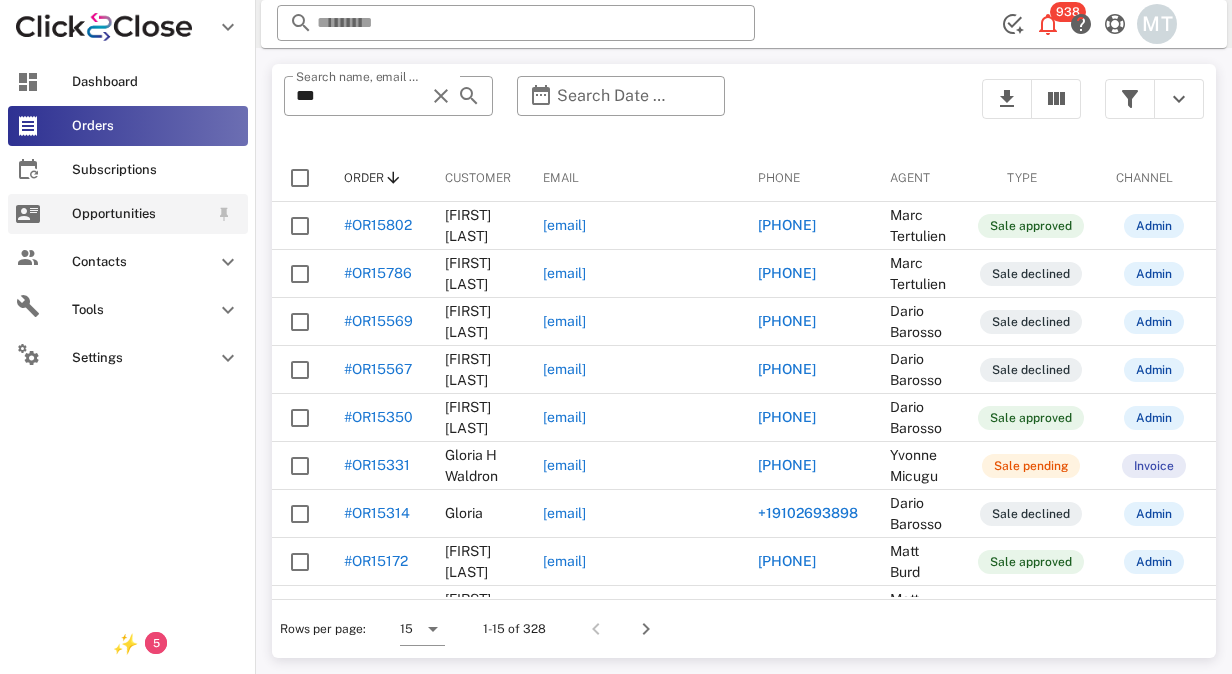 click on "Opportunities" at bounding box center [128, 214] 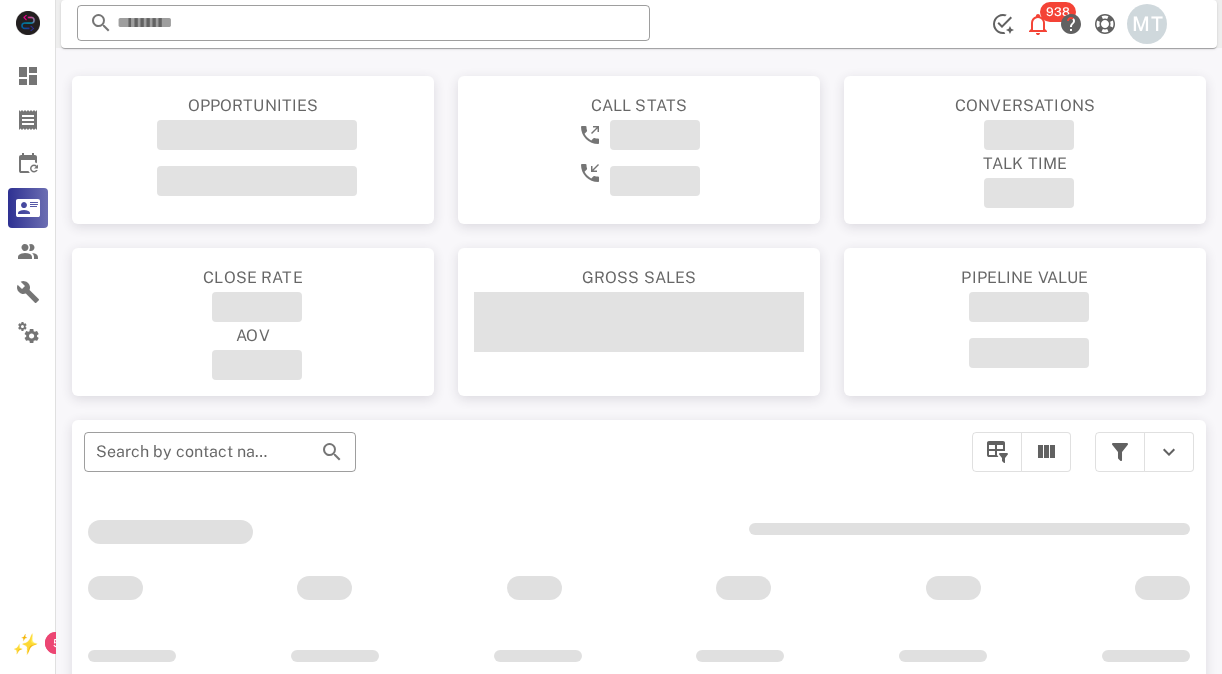 click on "​ 938 MT Reload browser Accept" at bounding box center (639, 24) 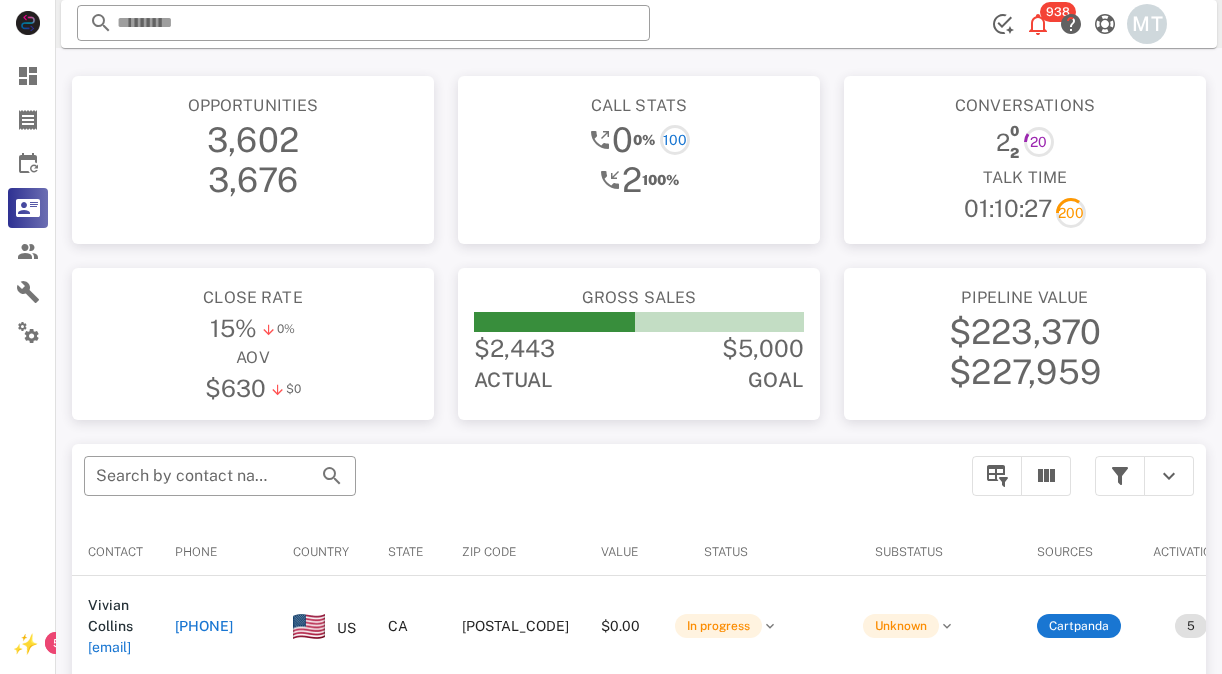 click on "​ 938 MT Reload browser Accept" at bounding box center [639, 24] 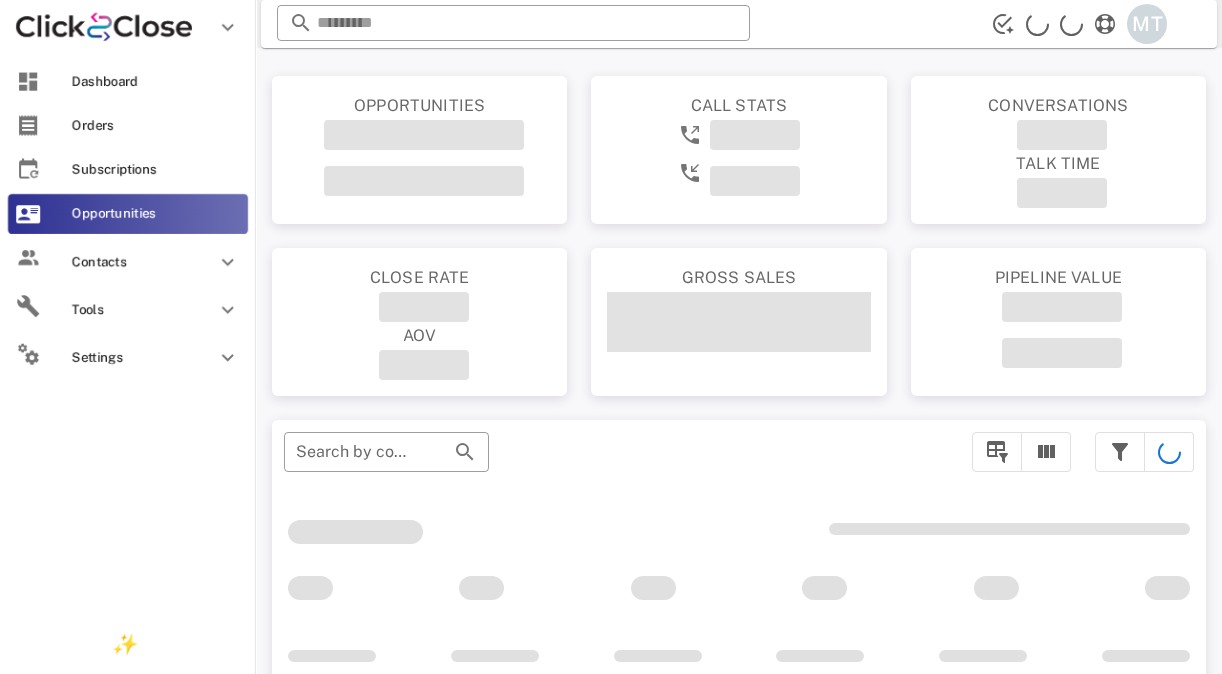 scroll, scrollTop: 0, scrollLeft: 0, axis: both 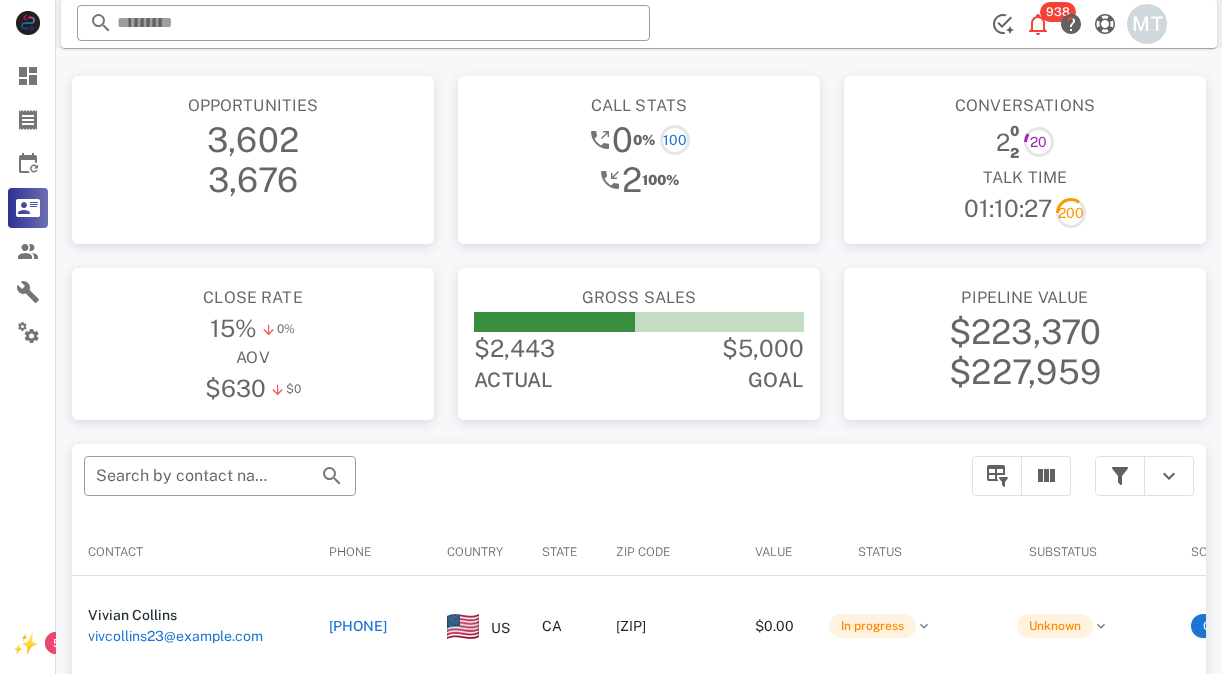 click on "​ 938 MT Reload browser Accept" at bounding box center [639, 24] 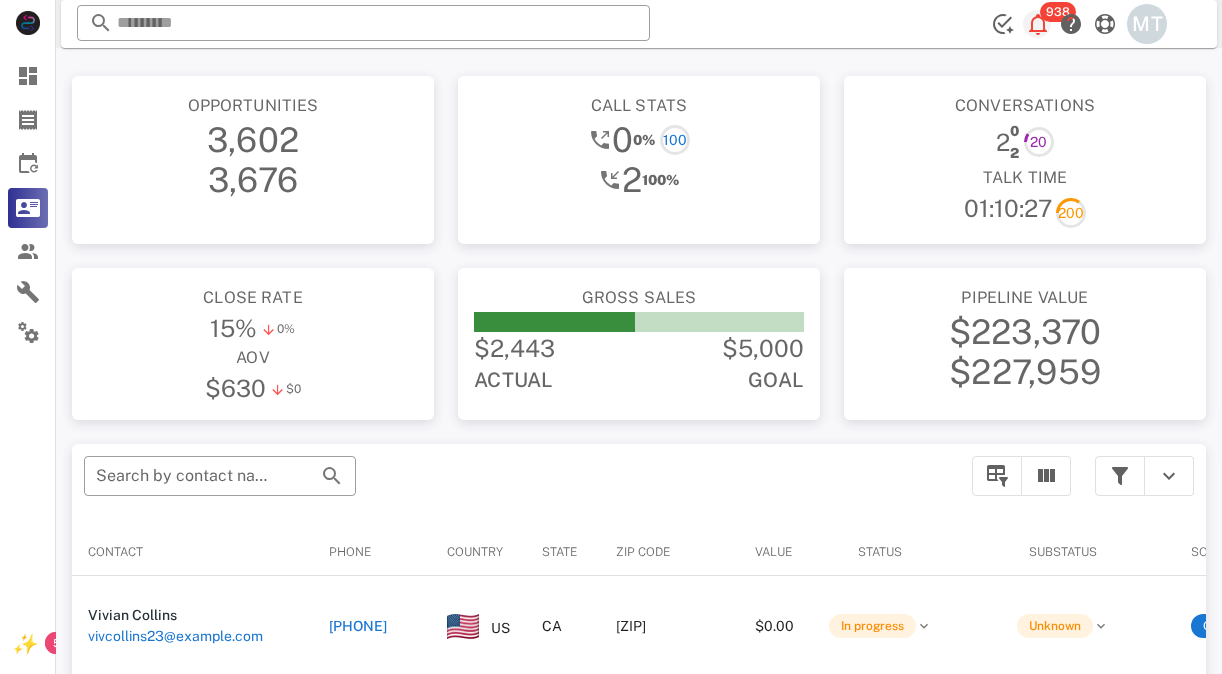 drag, startPoint x: 923, startPoint y: 36, endPoint x: 1036, endPoint y: 27, distance: 113.35784 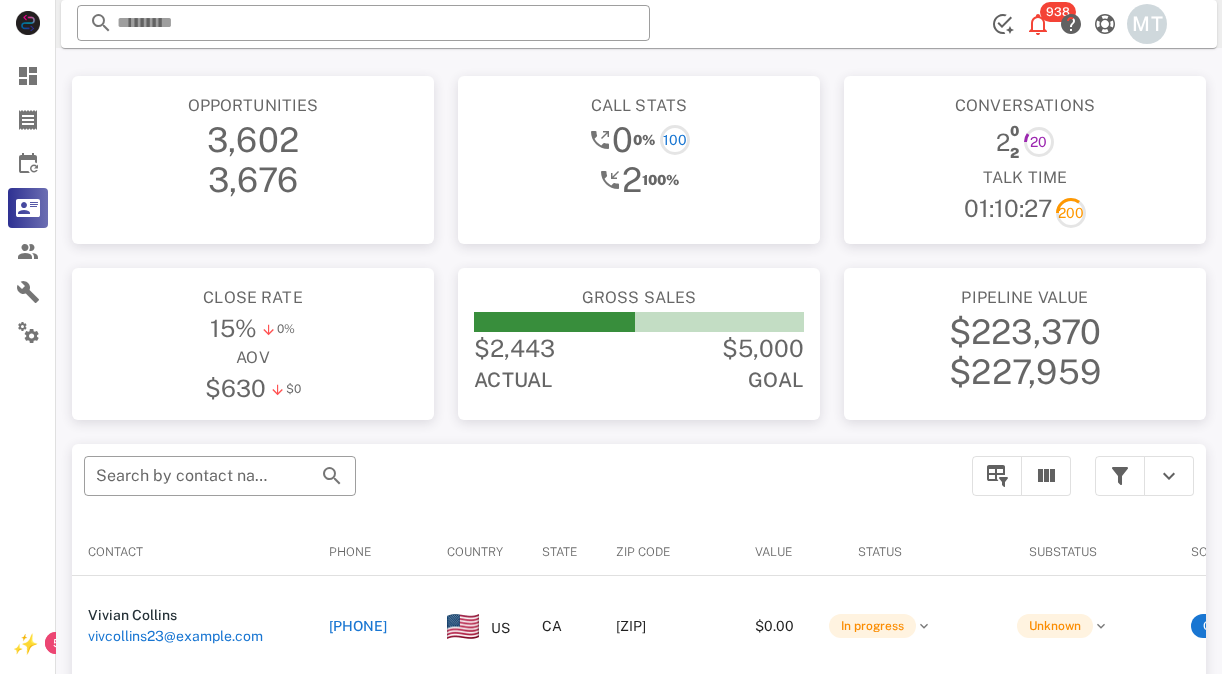 click on "Reload browser Accept" at bounding box center [1193, 24] 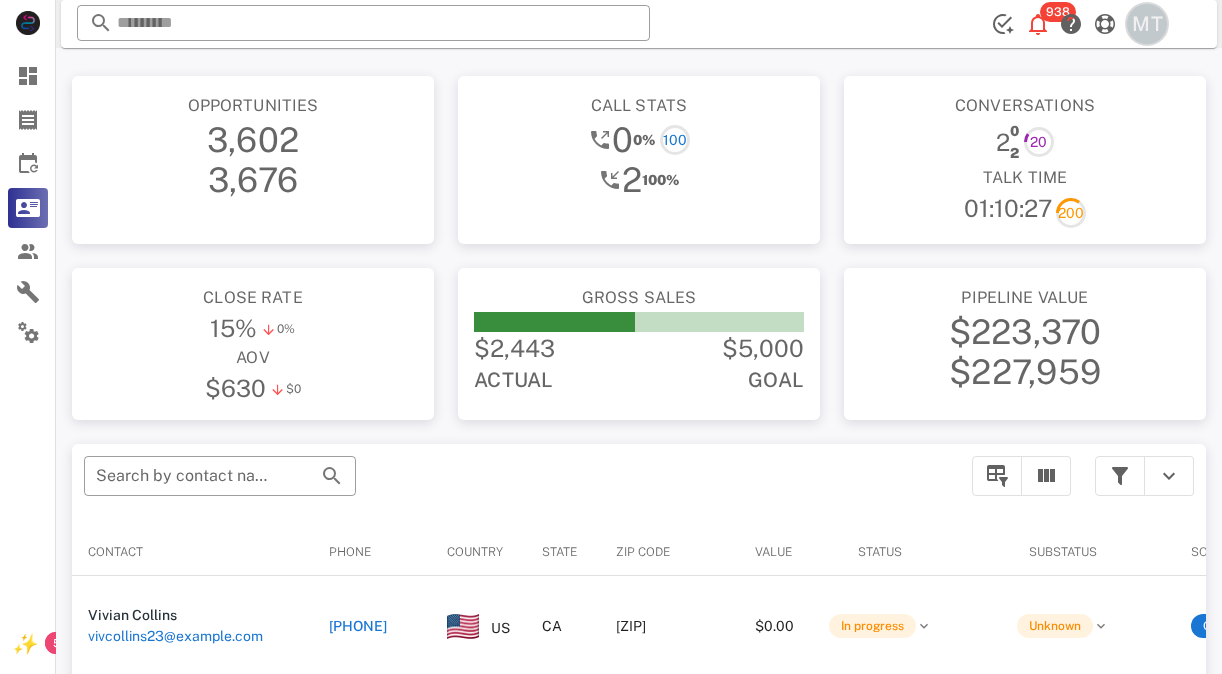 click on "MT" at bounding box center [1147, 24] 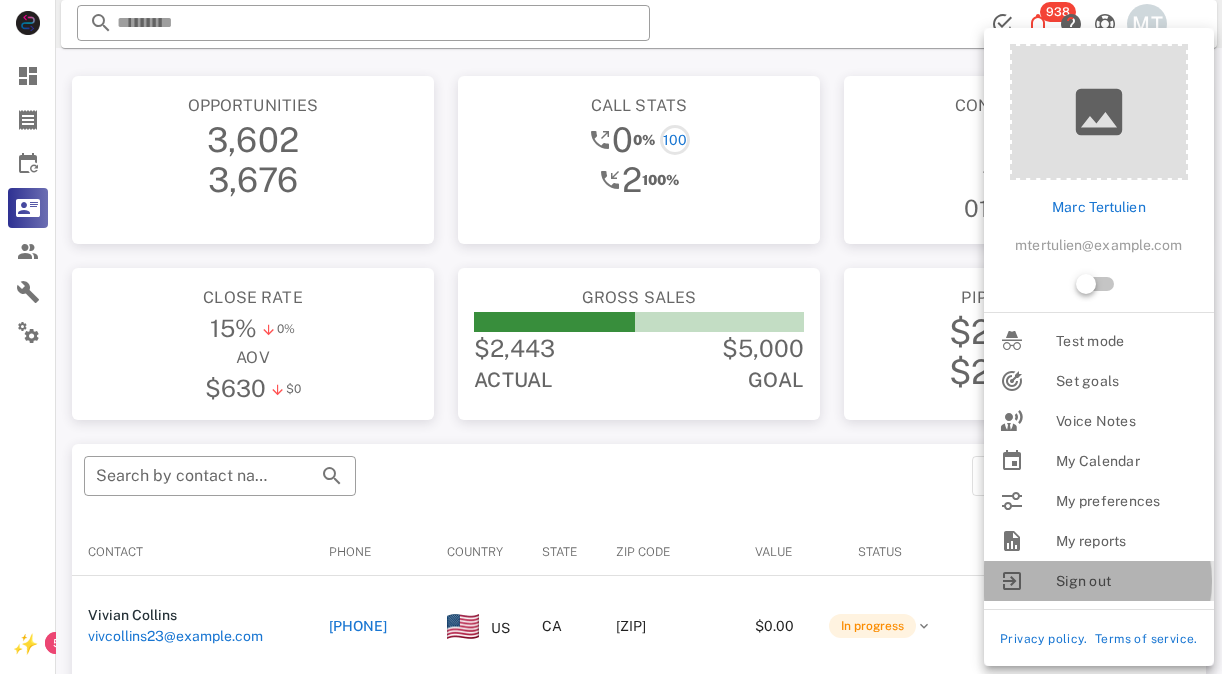 click on "Sign out" at bounding box center (1127, 581) 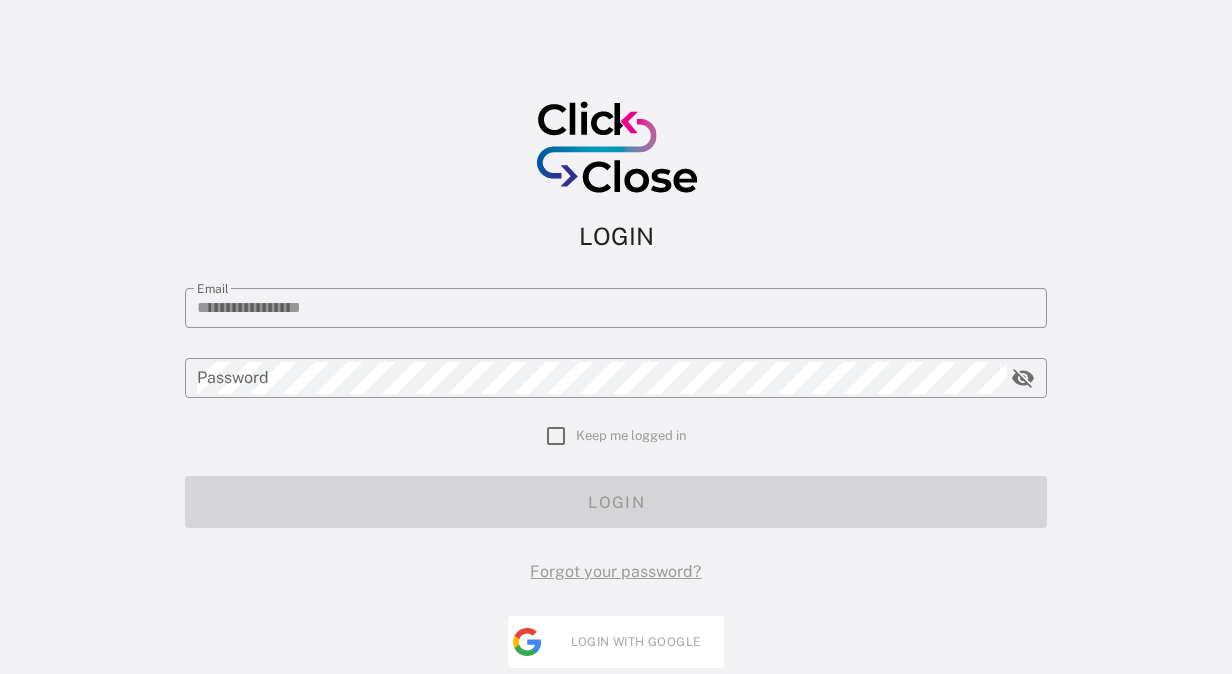 click on "Login with Google" at bounding box center (635, 642) 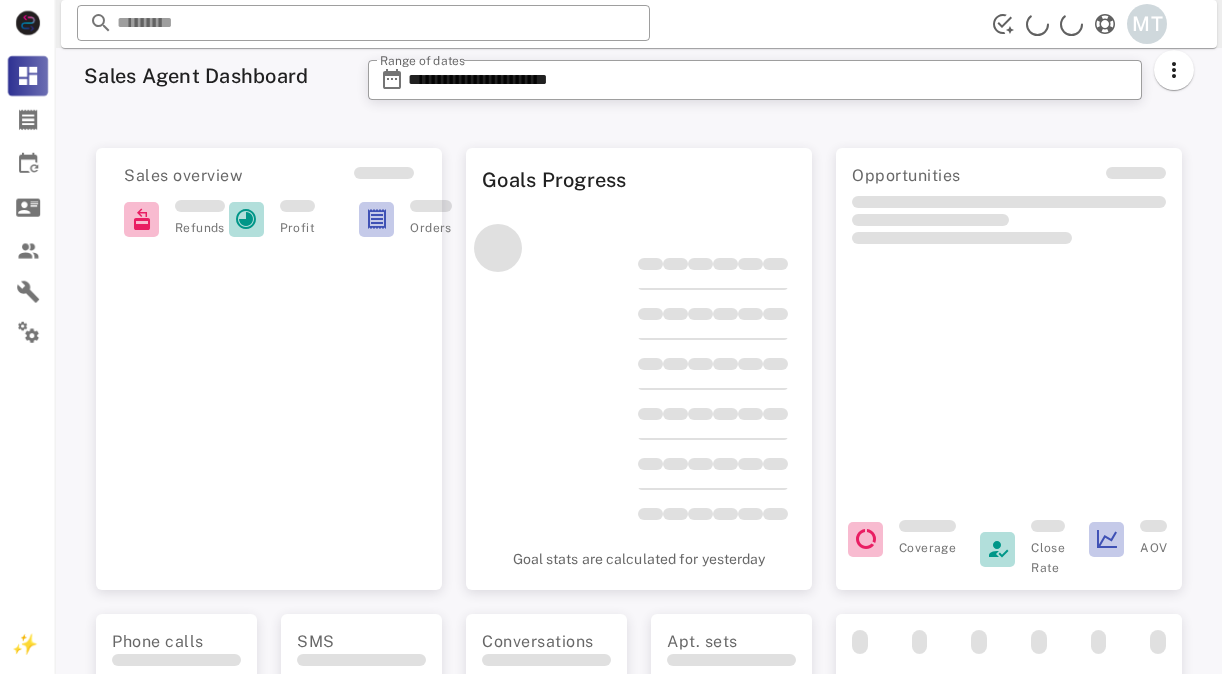 scroll, scrollTop: 0, scrollLeft: 0, axis: both 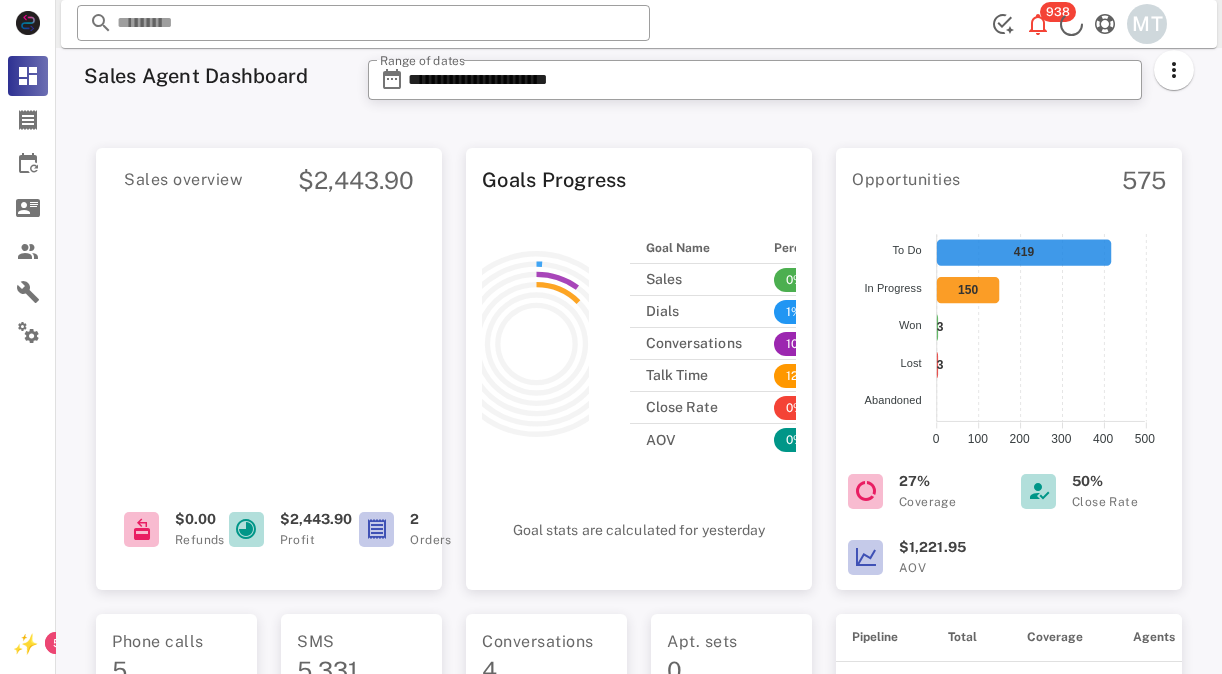 click on "​ 938 MT Reload browser Accept" at bounding box center [639, 24] 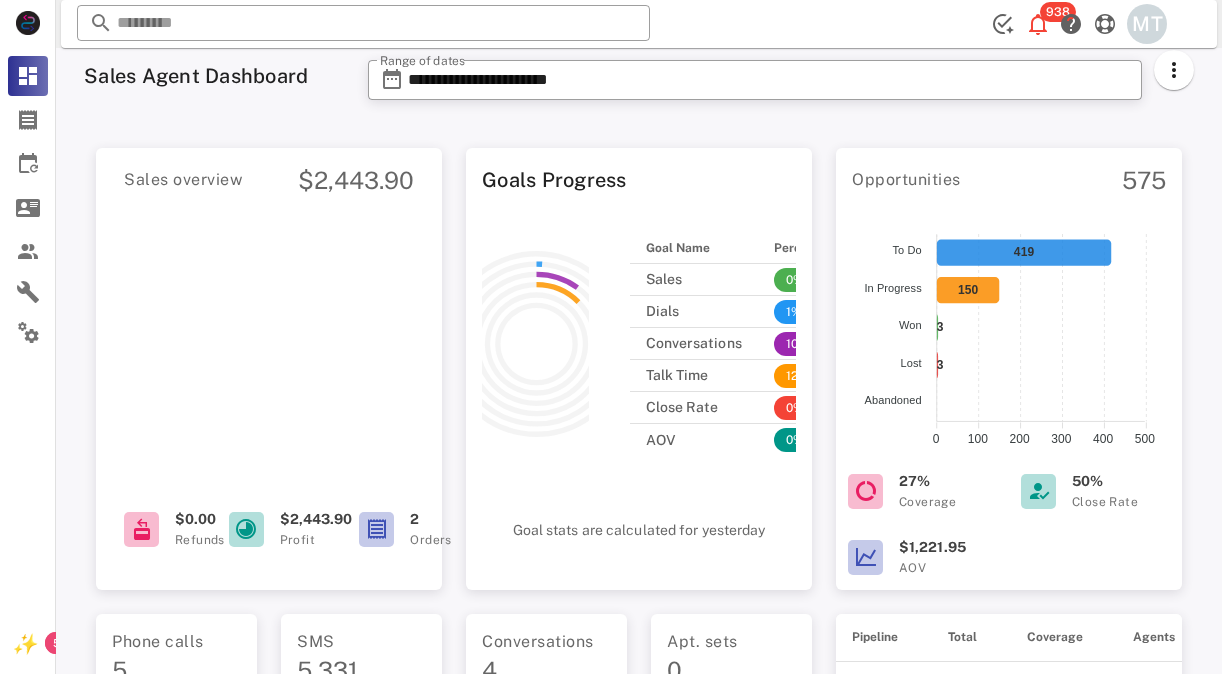 click on "**********" at bounding box center (769, 80) 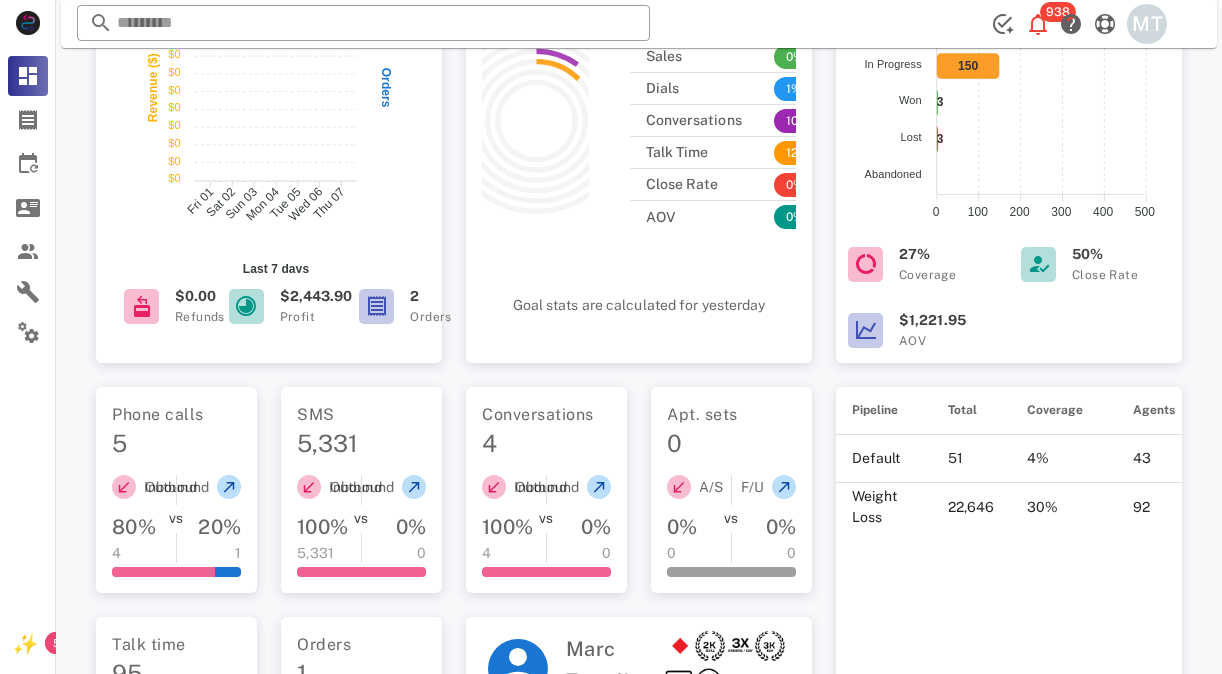 scroll, scrollTop: 400, scrollLeft: 0, axis: vertical 